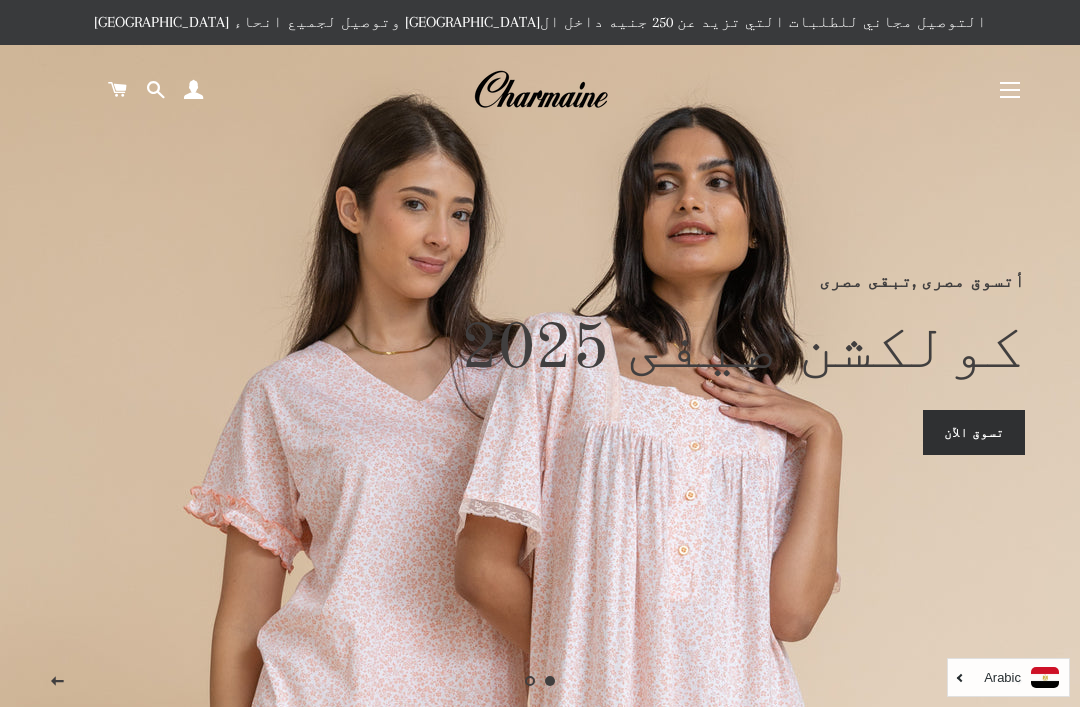 scroll, scrollTop: 882, scrollLeft: 0, axis: vertical 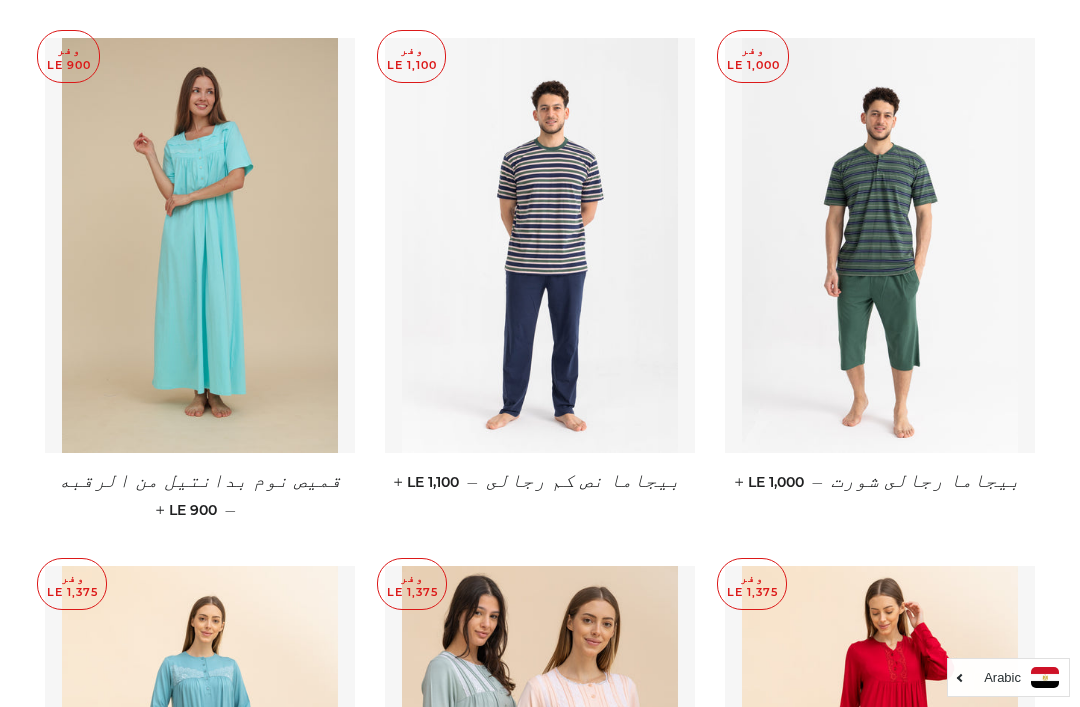 click at bounding box center (880, 245) 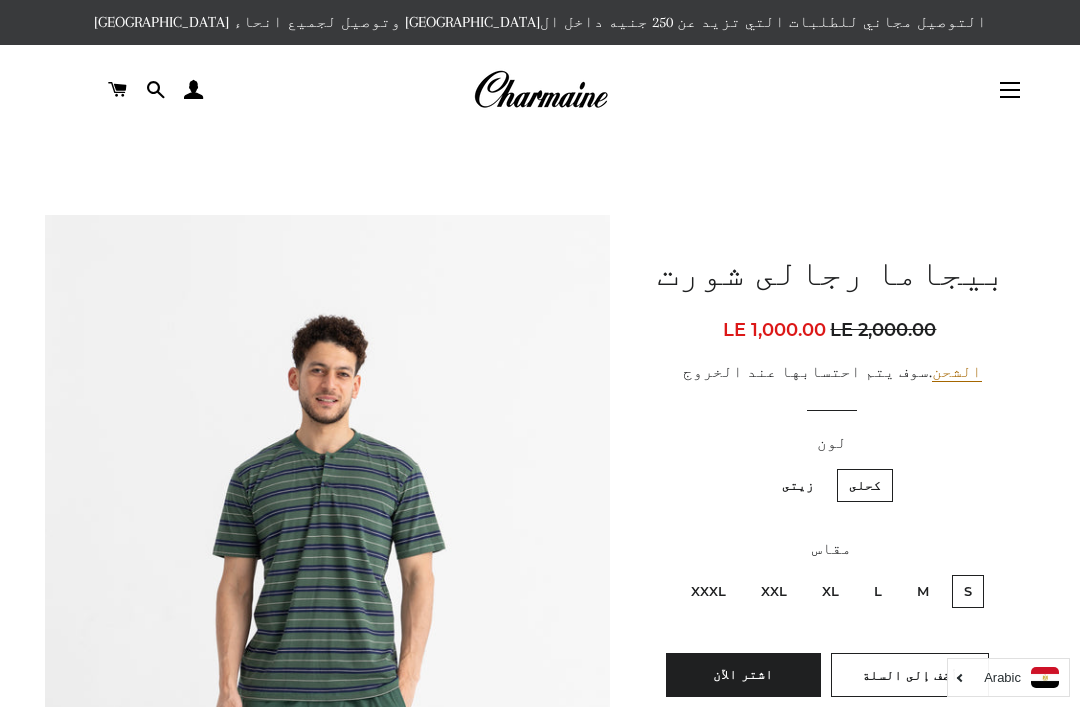 scroll, scrollTop: 0, scrollLeft: 0, axis: both 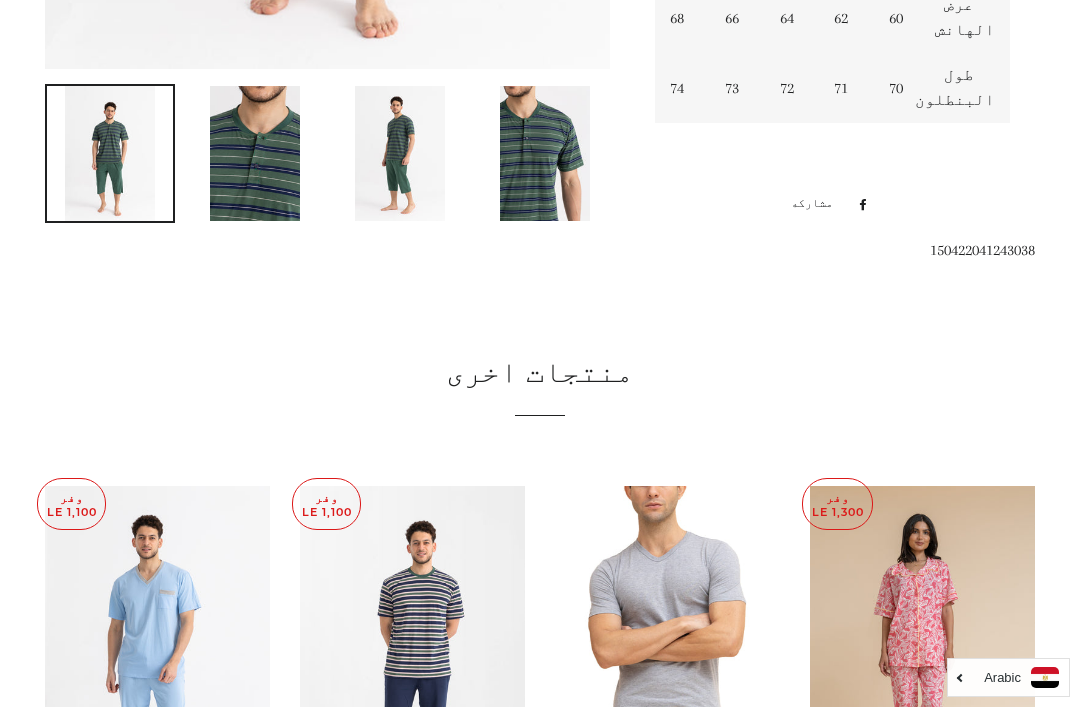 click at bounding box center (545, 153) 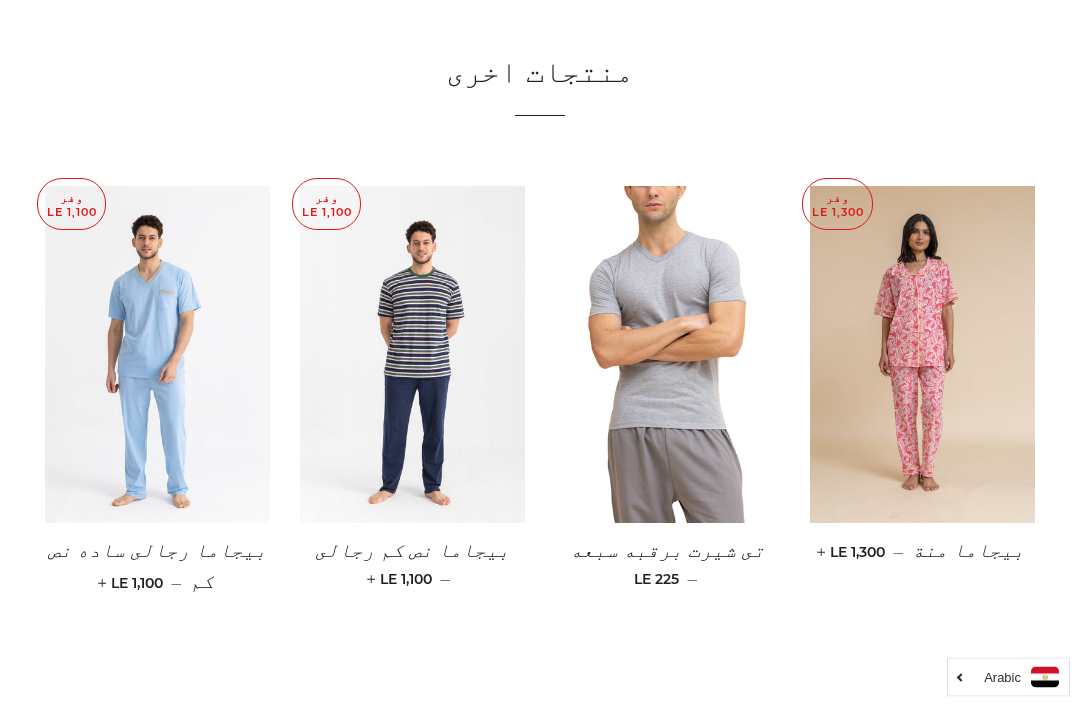 scroll, scrollTop: 1288, scrollLeft: 0, axis: vertical 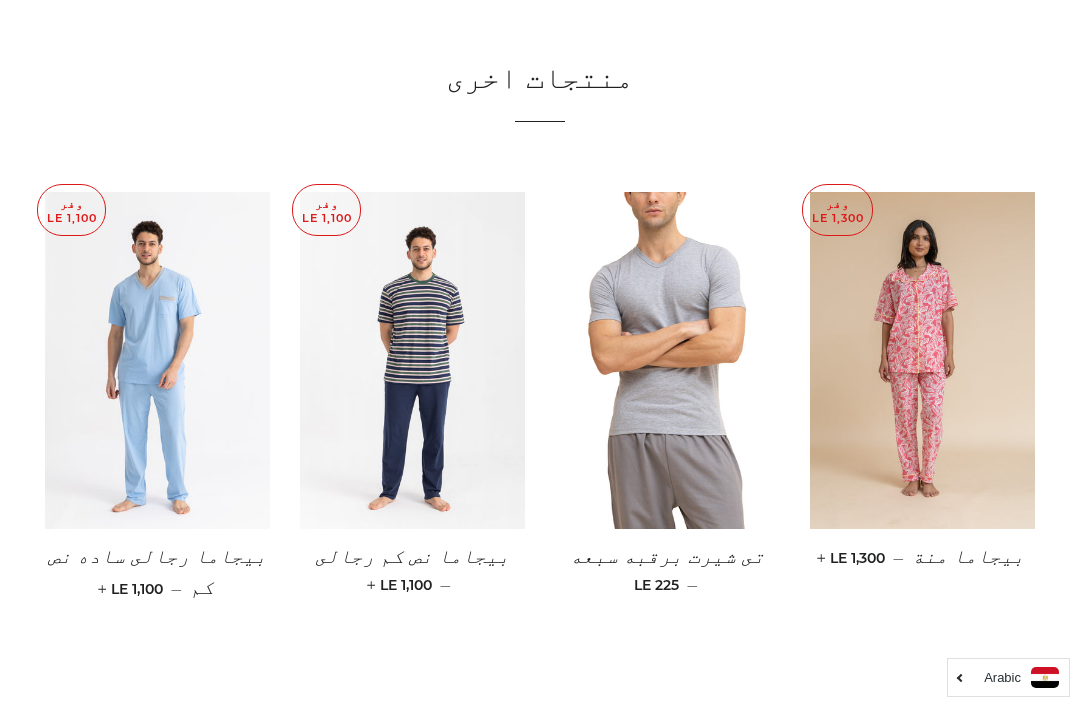 click at bounding box center (157, 361) 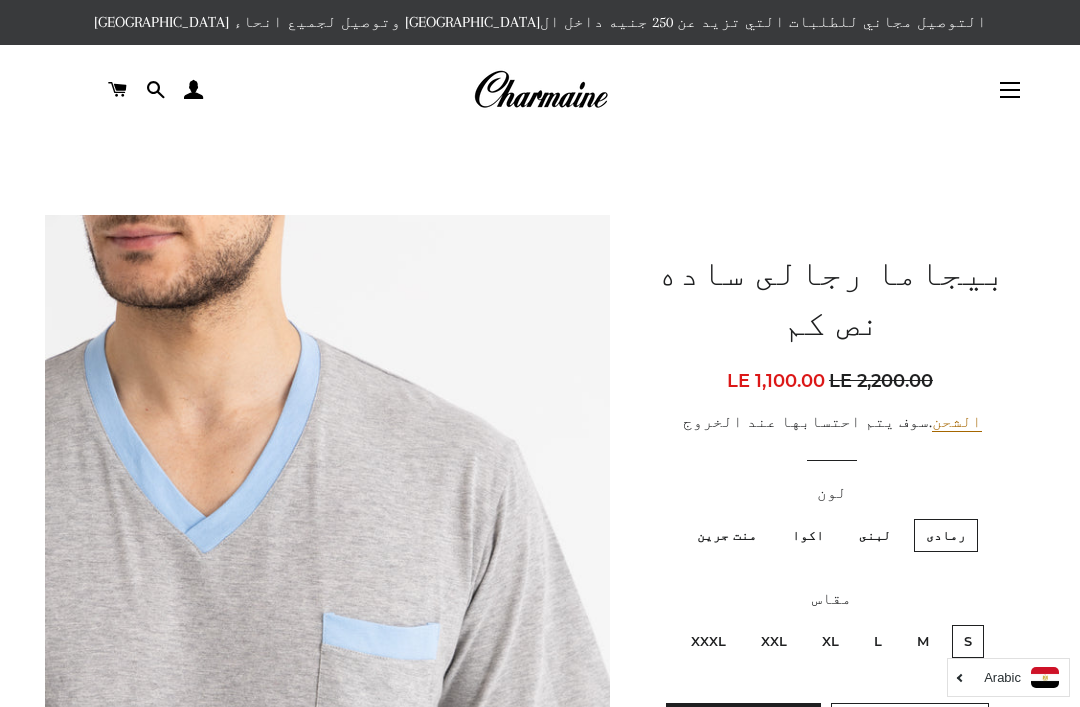 scroll, scrollTop: 0, scrollLeft: 0, axis: both 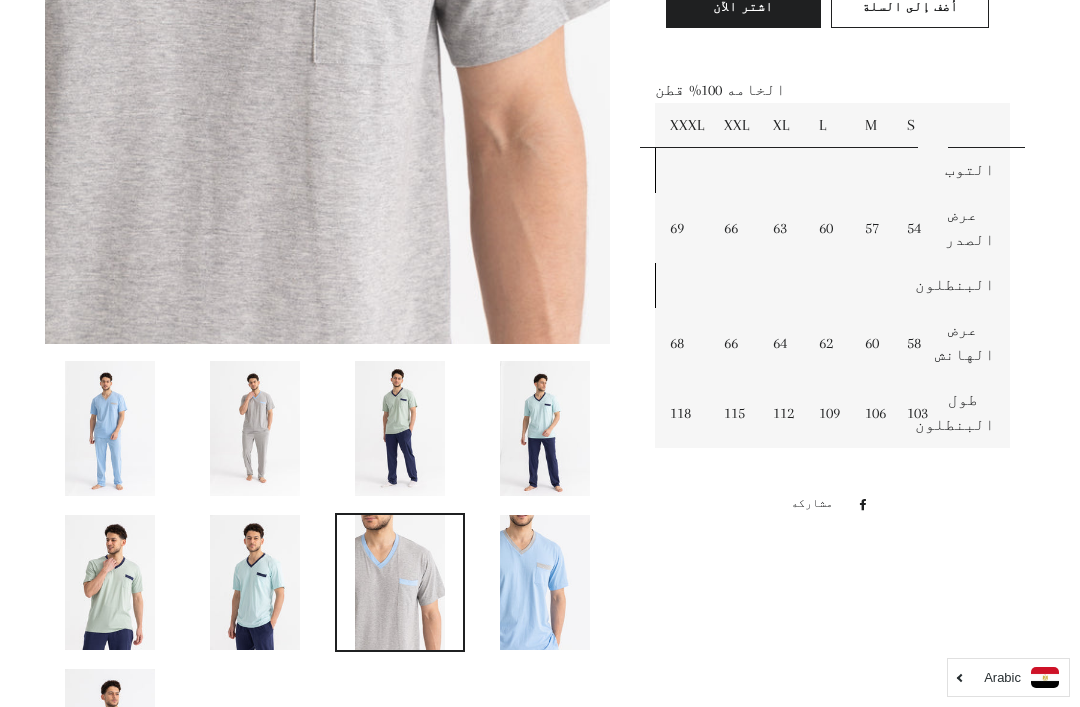 click at bounding box center [545, 582] 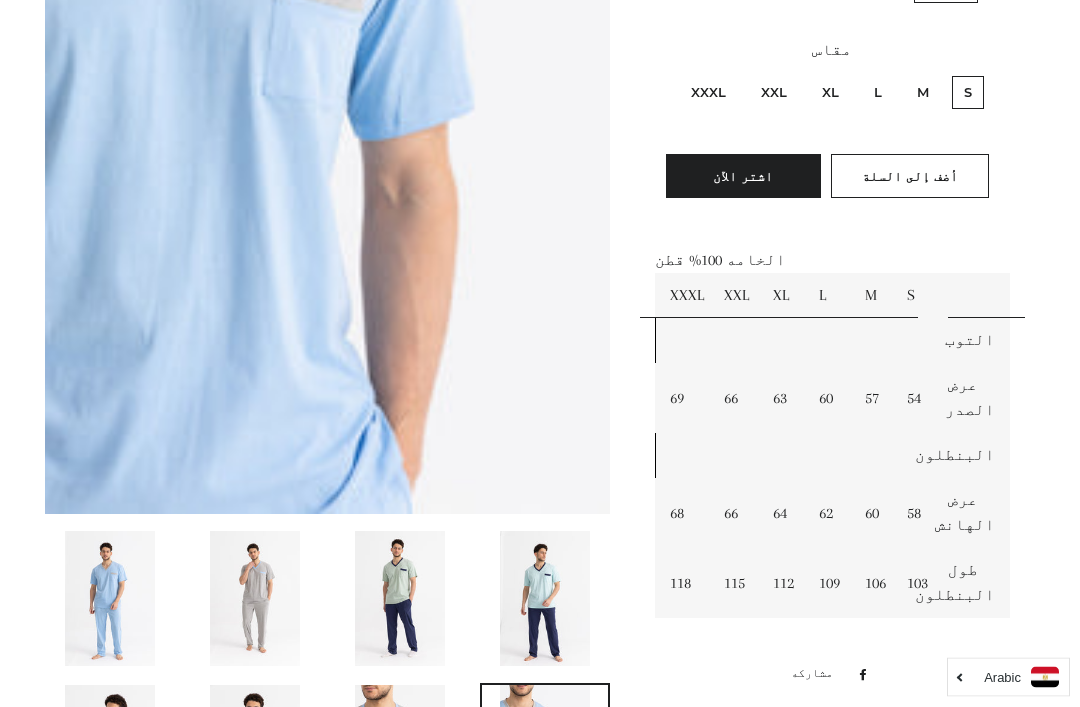 scroll, scrollTop: 556, scrollLeft: 0, axis: vertical 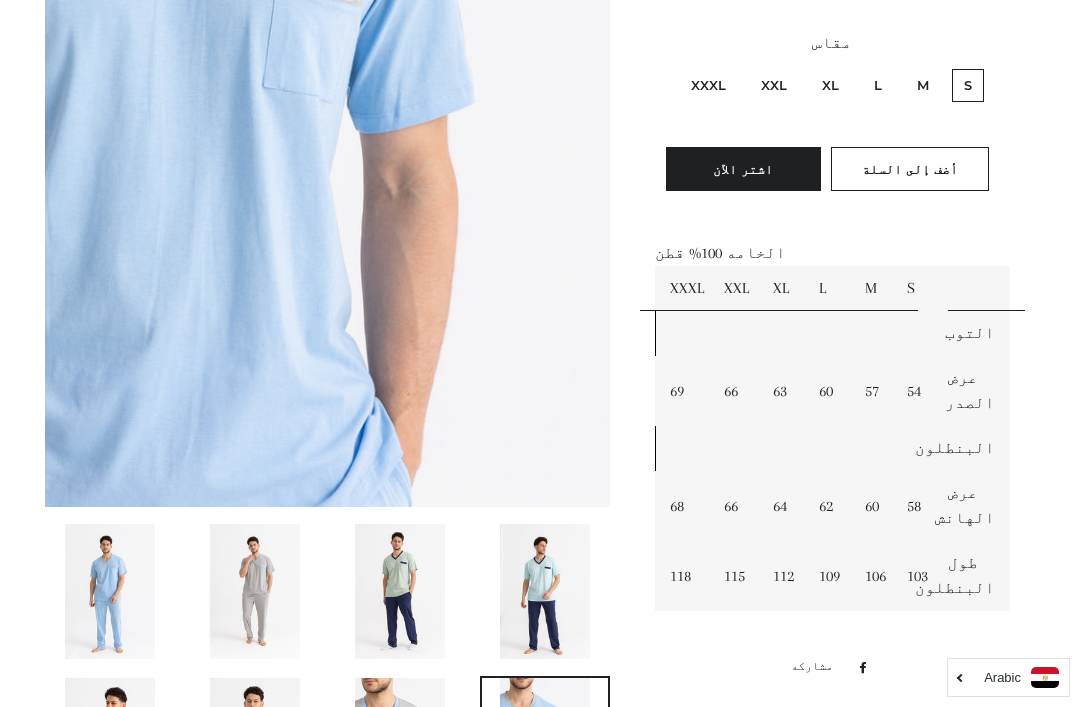 click at bounding box center (545, 591) 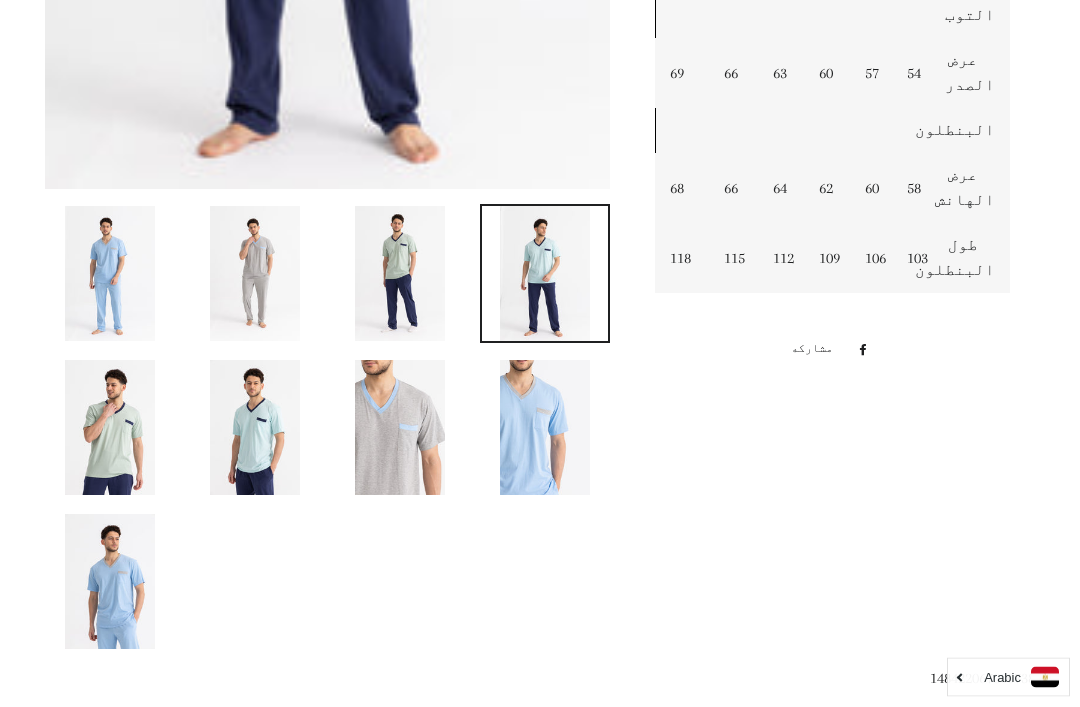 scroll, scrollTop: 878, scrollLeft: 0, axis: vertical 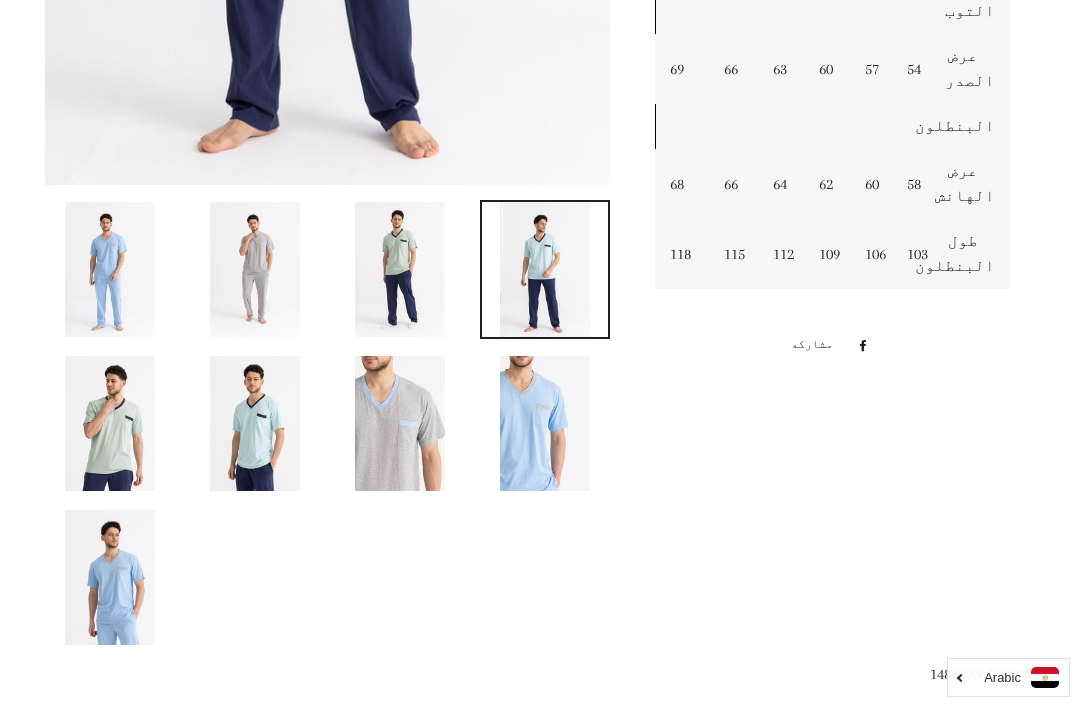 click at bounding box center (255, 423) 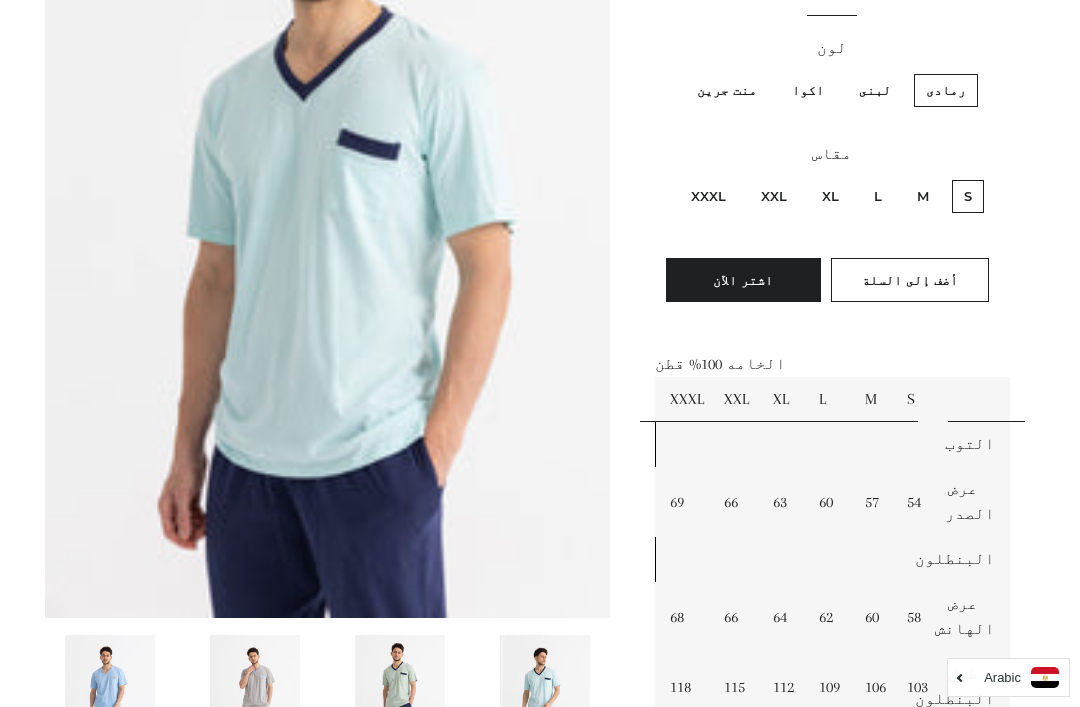 scroll, scrollTop: 445, scrollLeft: 0, axis: vertical 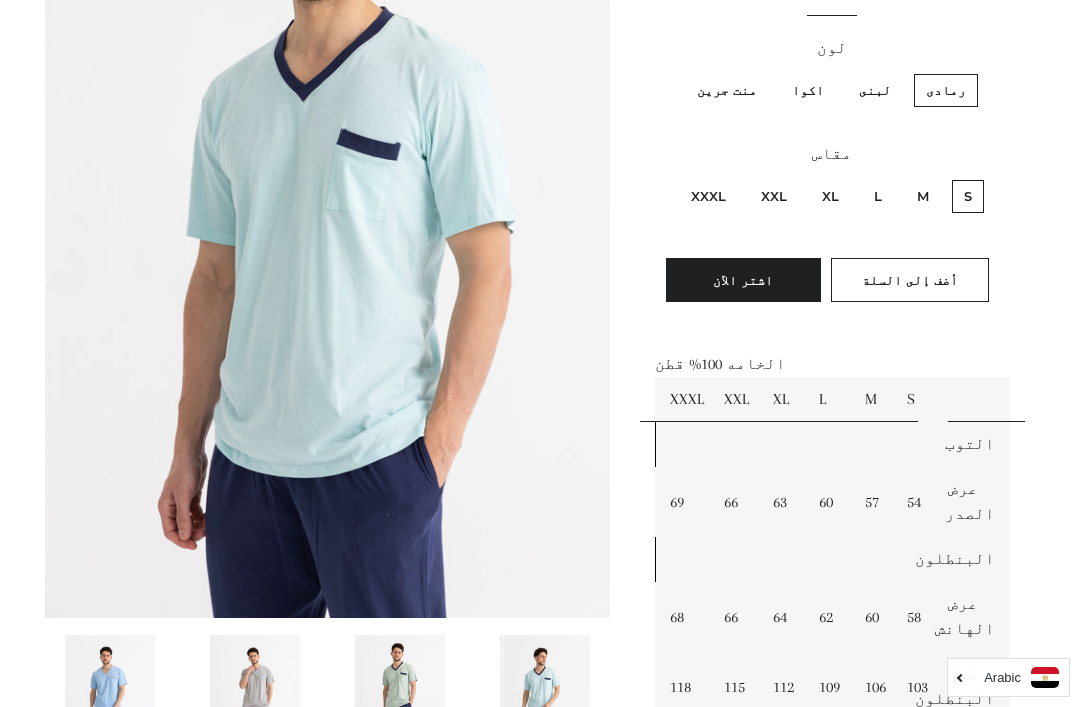 click on "XL" at bounding box center (830, 196) 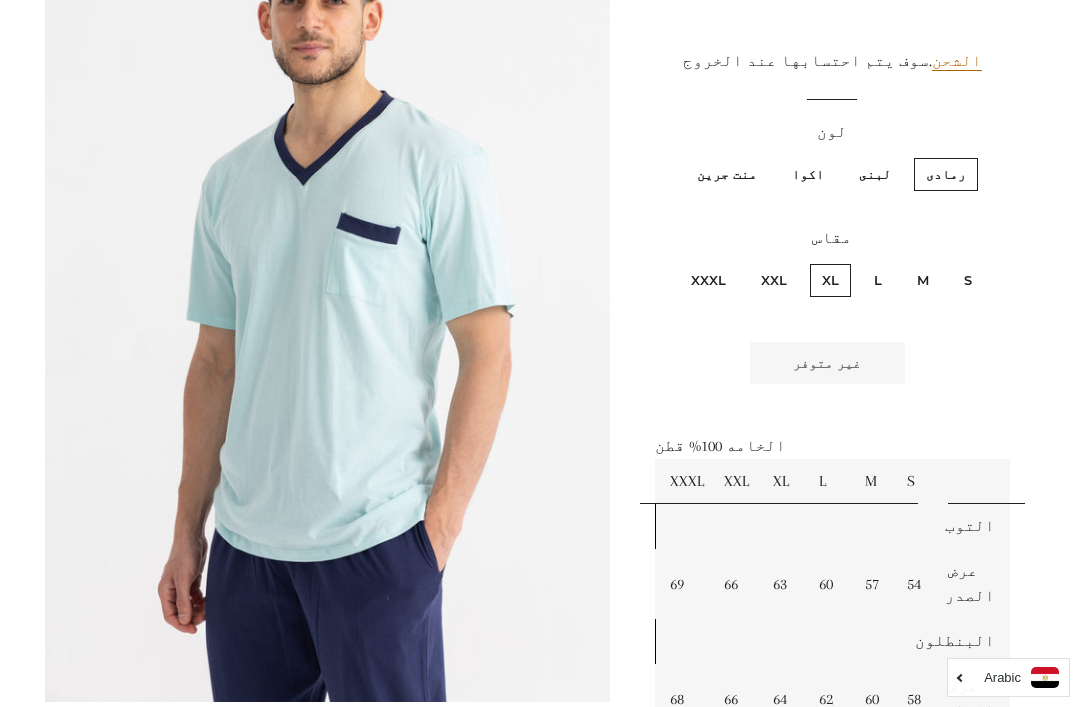 scroll, scrollTop: 351, scrollLeft: 0, axis: vertical 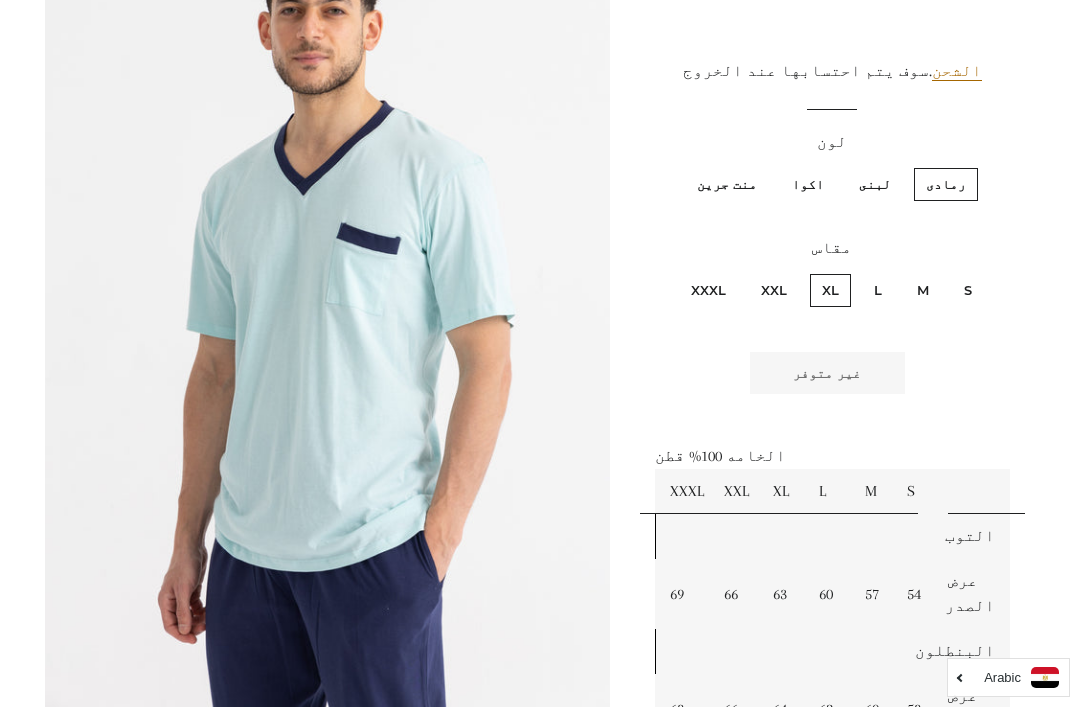 click on "لبنى" at bounding box center [875, 184] 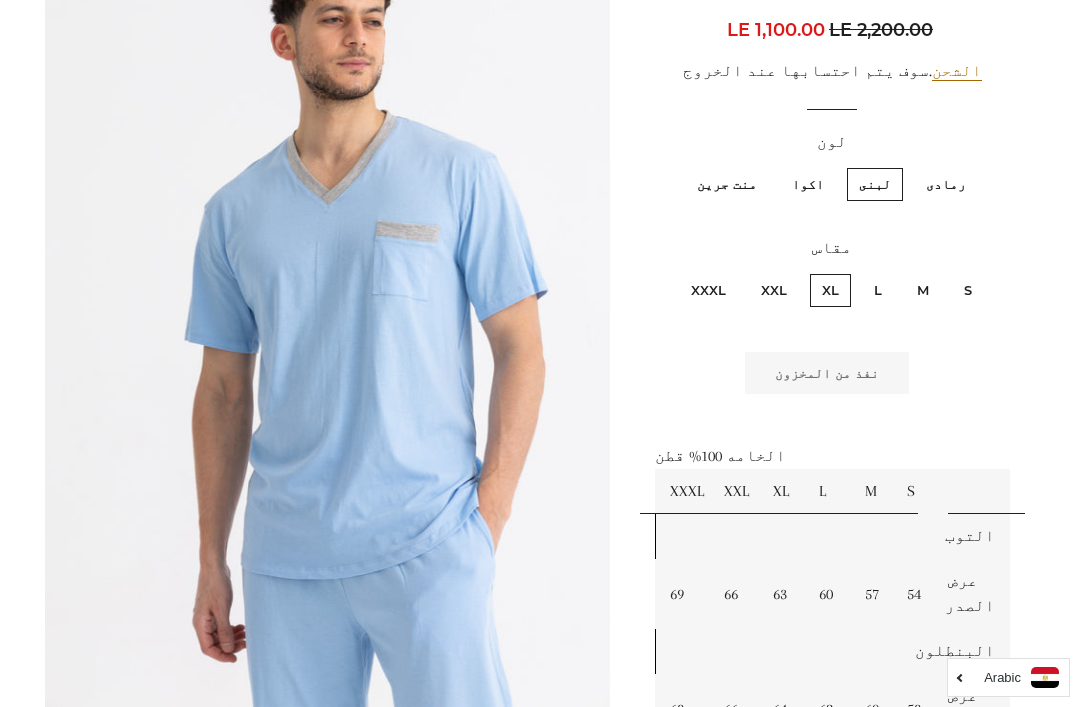 click on "اكوا" at bounding box center (808, 184) 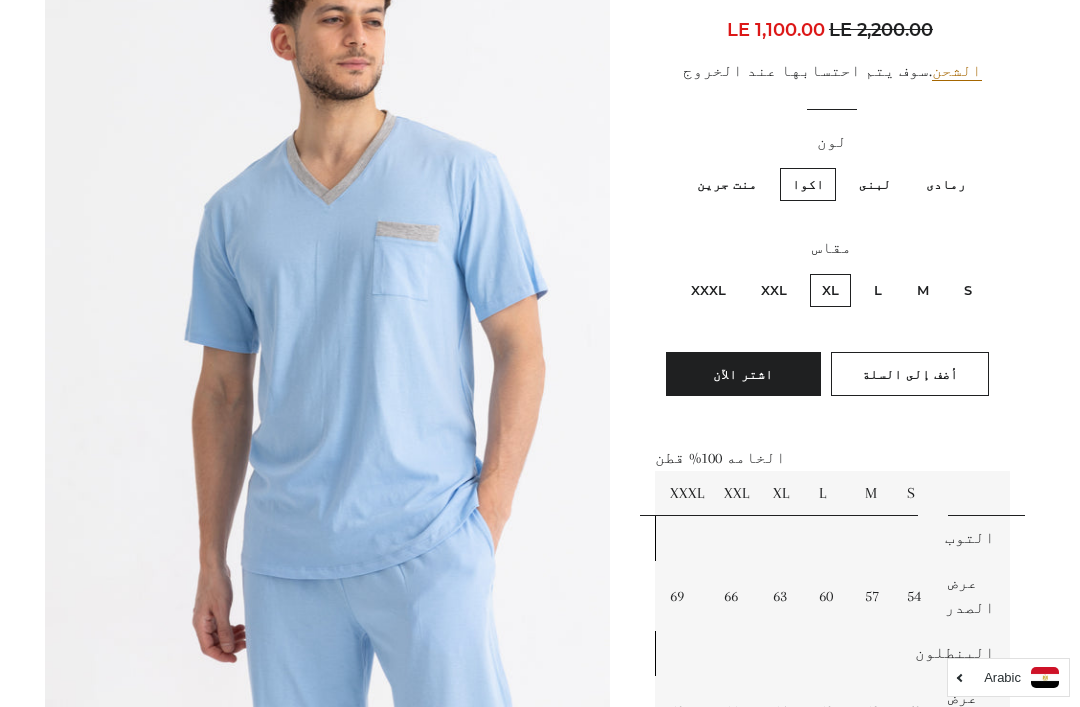 click on "منت جرين" at bounding box center [727, 184] 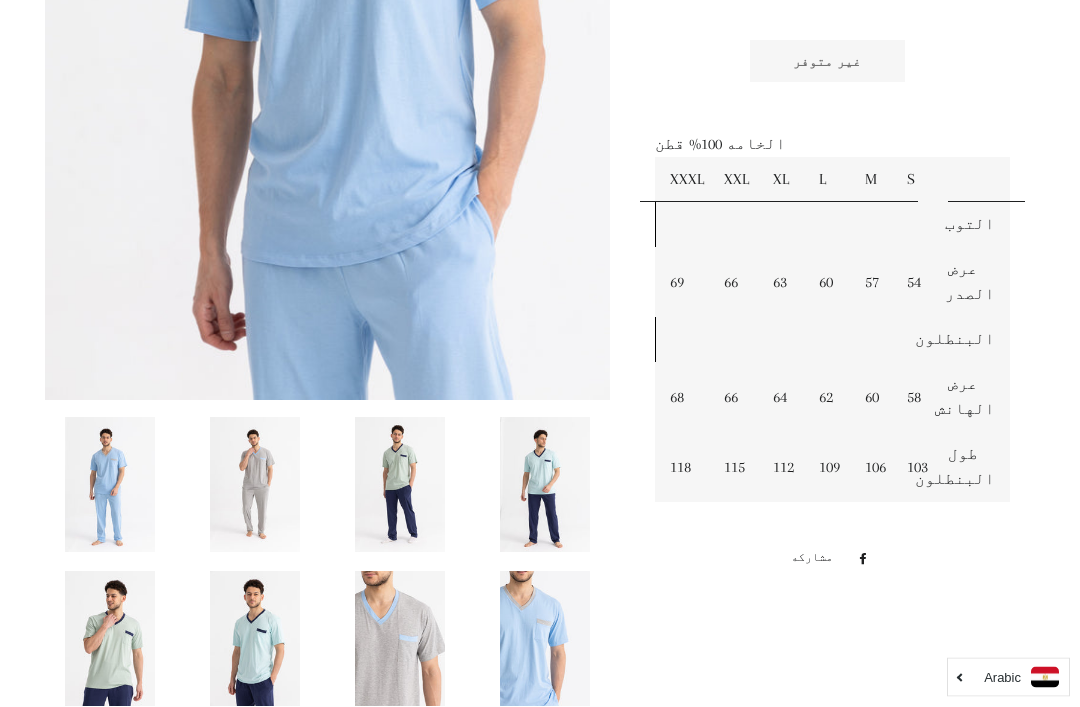 scroll, scrollTop: 664, scrollLeft: 0, axis: vertical 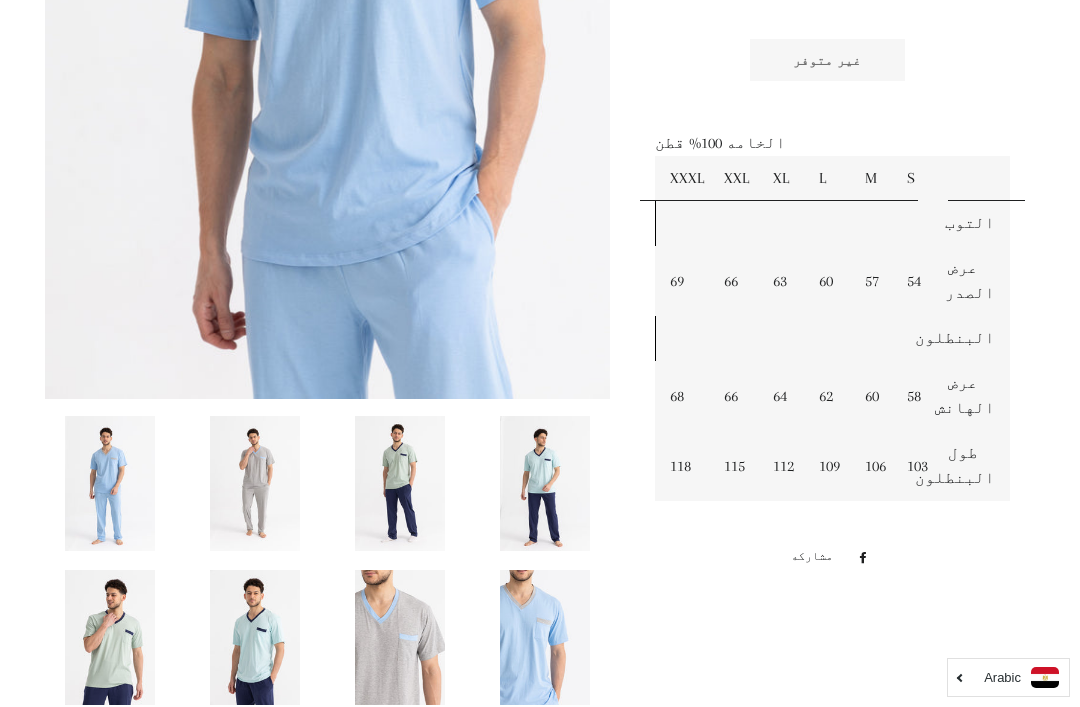 click at bounding box center [255, 637] 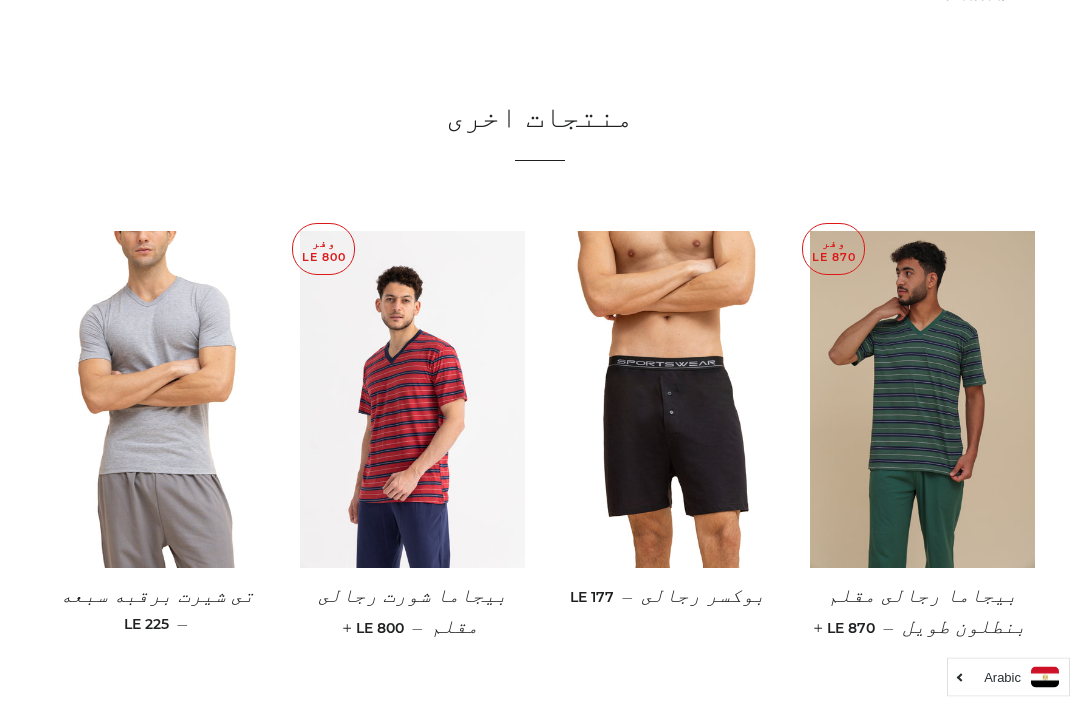scroll, scrollTop: 1557, scrollLeft: 0, axis: vertical 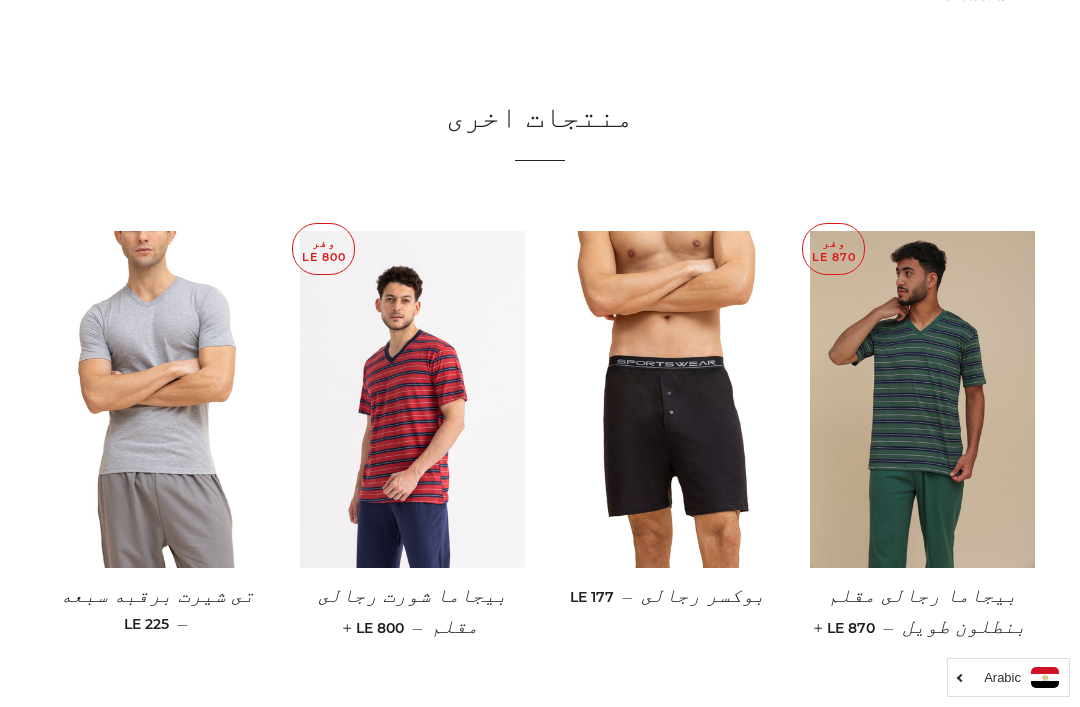 click at bounding box center [412, 400] 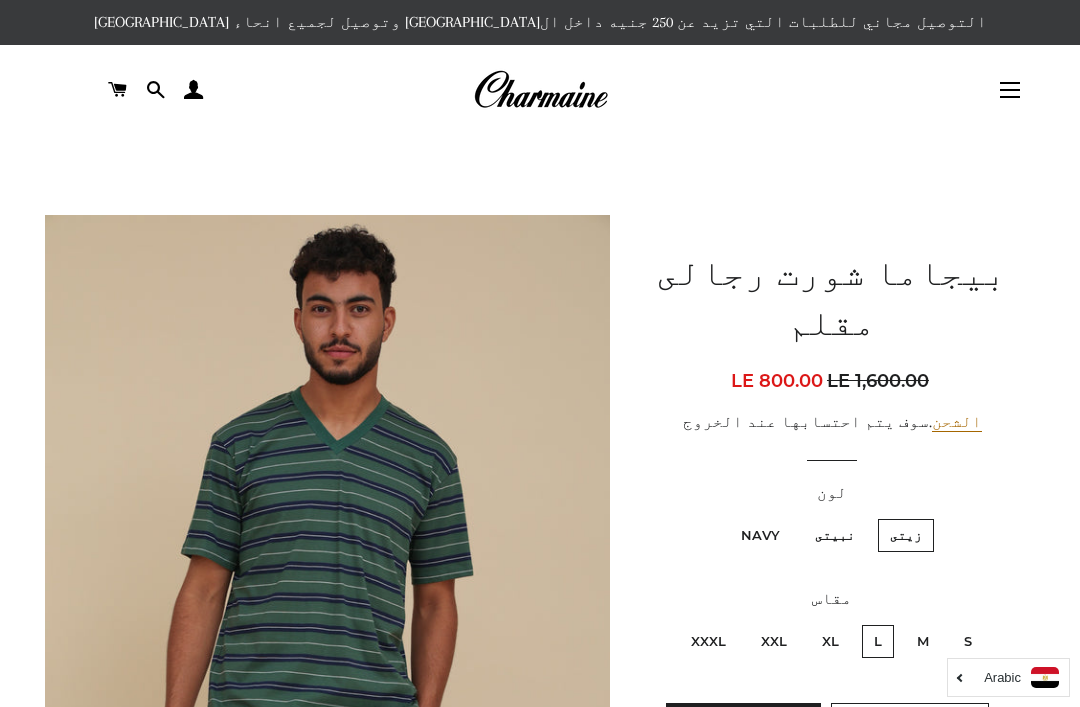scroll, scrollTop: 0, scrollLeft: 0, axis: both 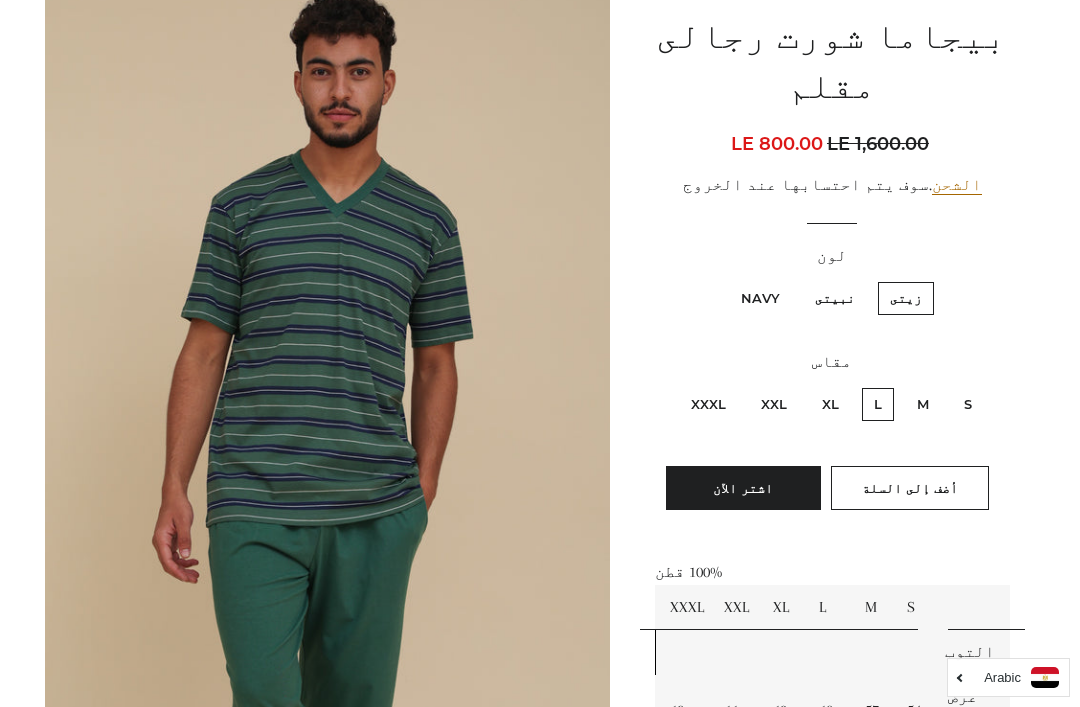 click on "البحث
ابدأ
كولكشن الربيع / صيفى25
توسيع القائمة الفرعية كولكشن الربيع / صيفى25
طي القائمة الفرعية كولكشن الربيع / صيفى25
طقم الام&[PERSON_NAME]بنت" at bounding box center (540, 967) 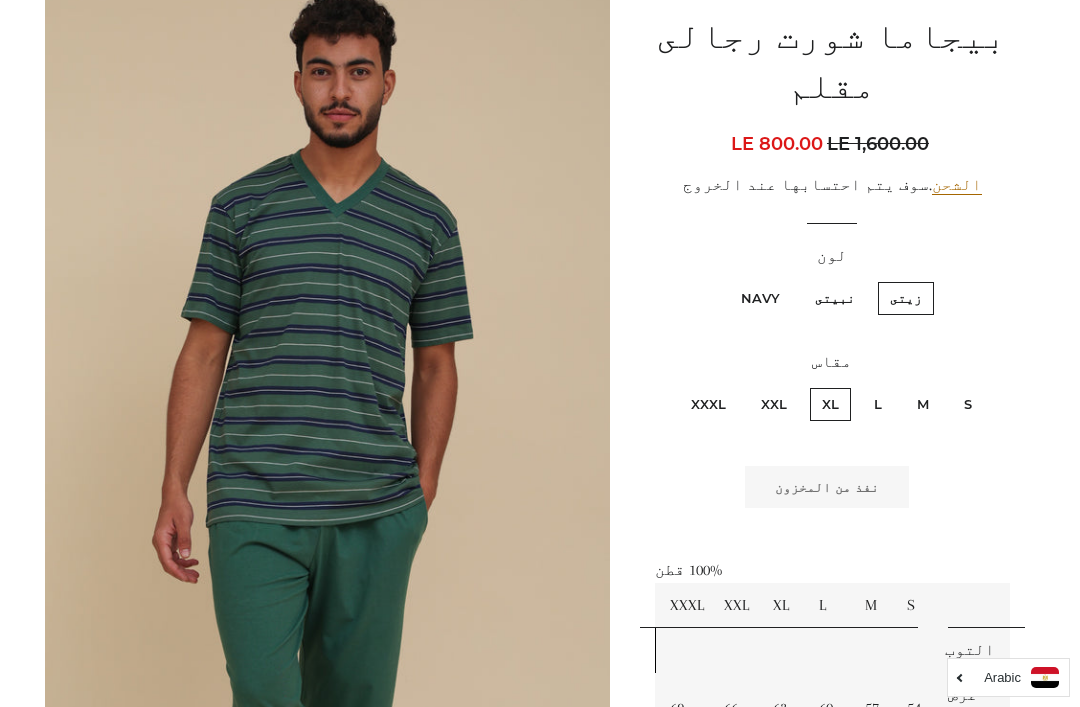 click on "نبيتى" at bounding box center (835, 298) 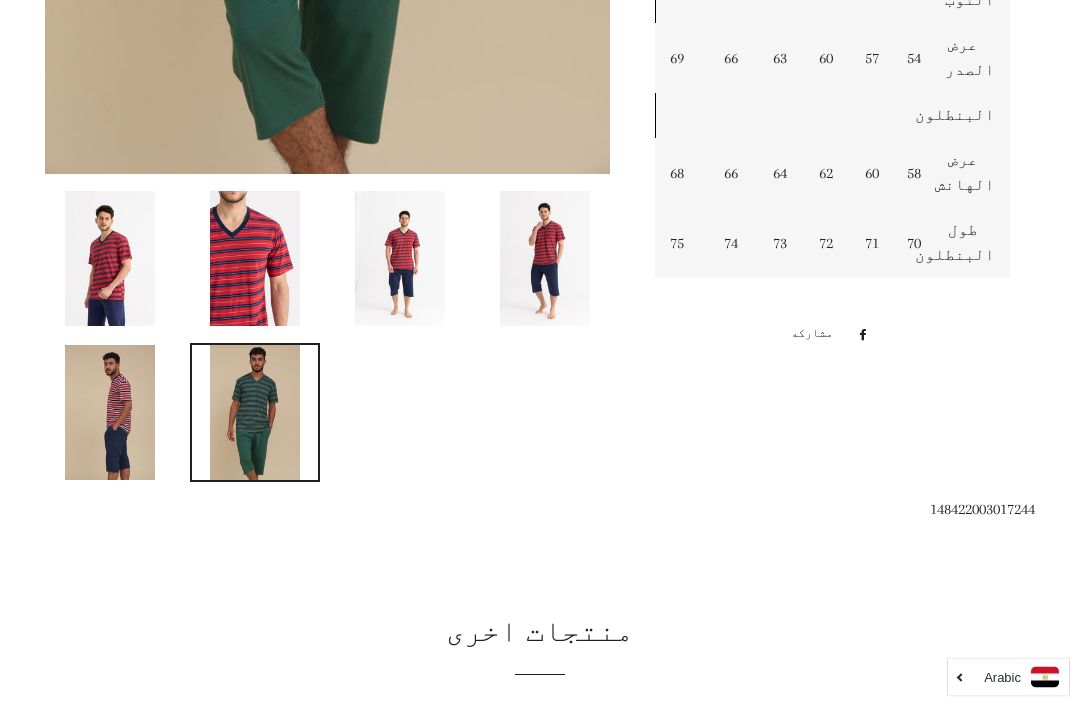 scroll, scrollTop: 885, scrollLeft: 0, axis: vertical 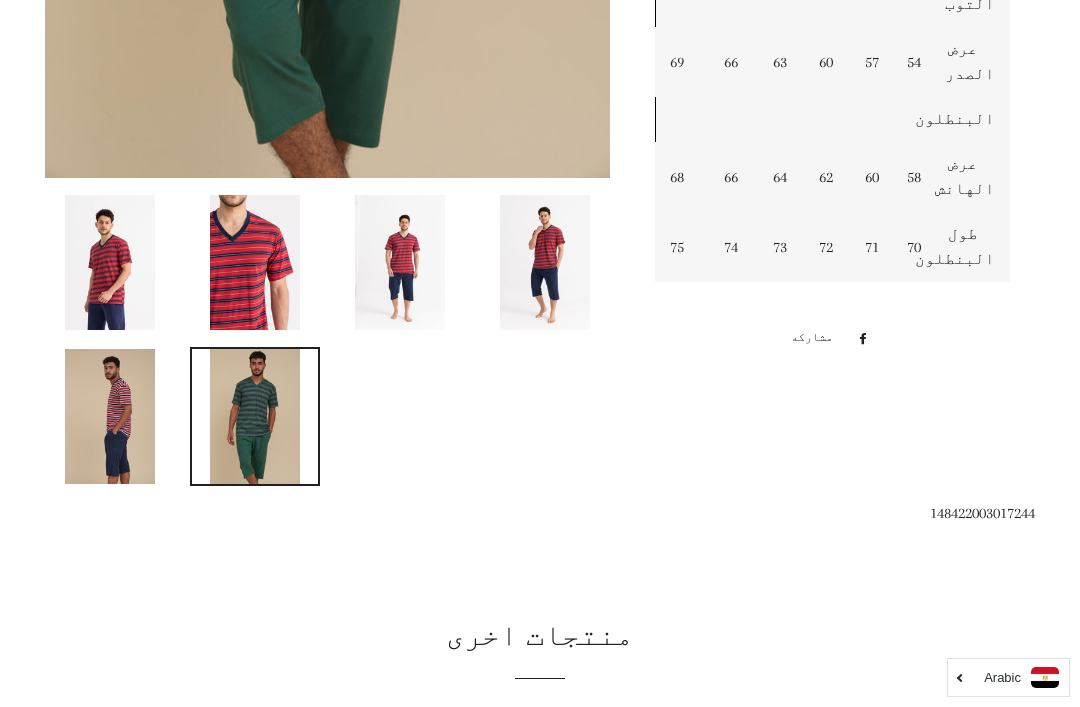 click at bounding box center (255, 262) 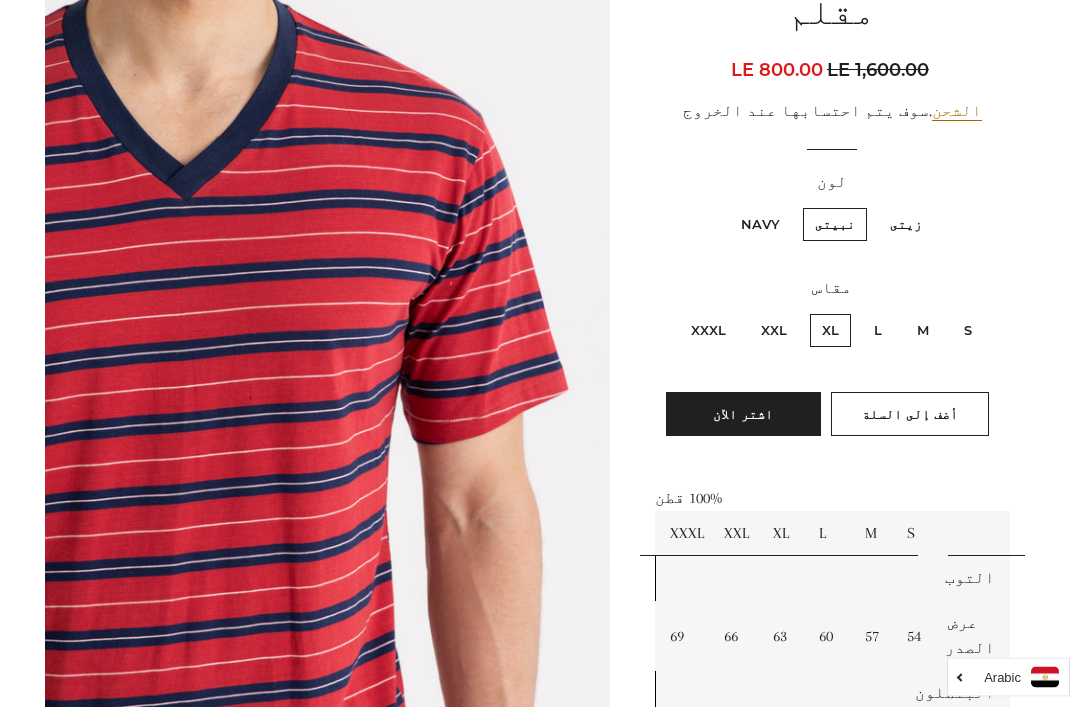 scroll, scrollTop: 316, scrollLeft: 0, axis: vertical 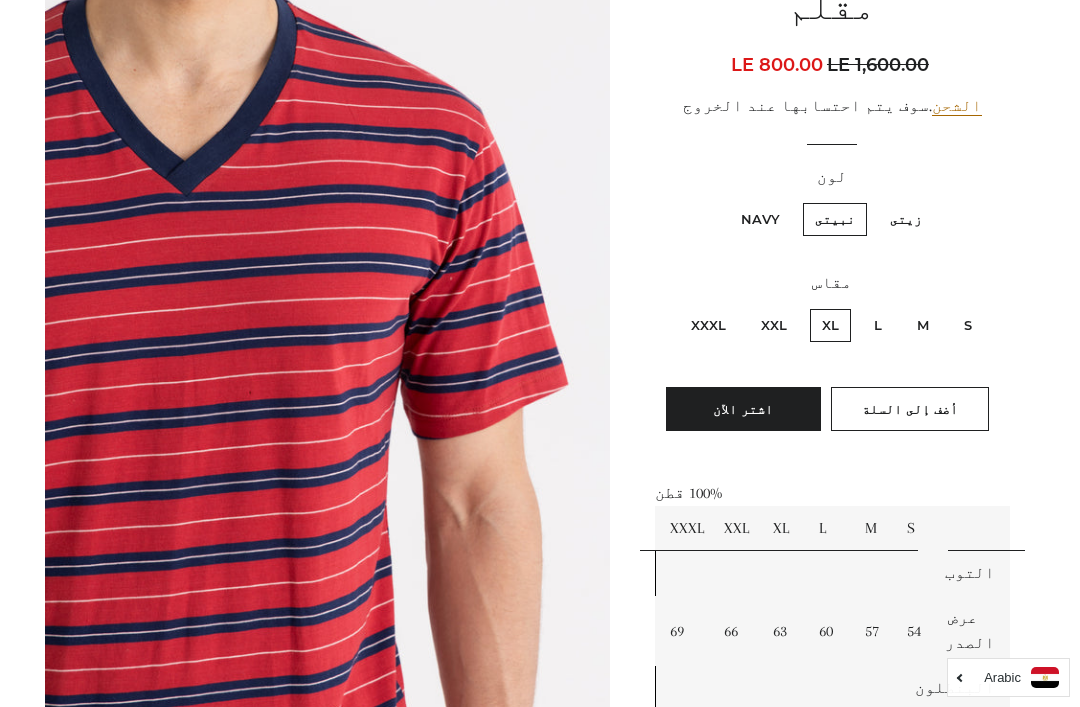 click on "زيتى" at bounding box center (906, 219) 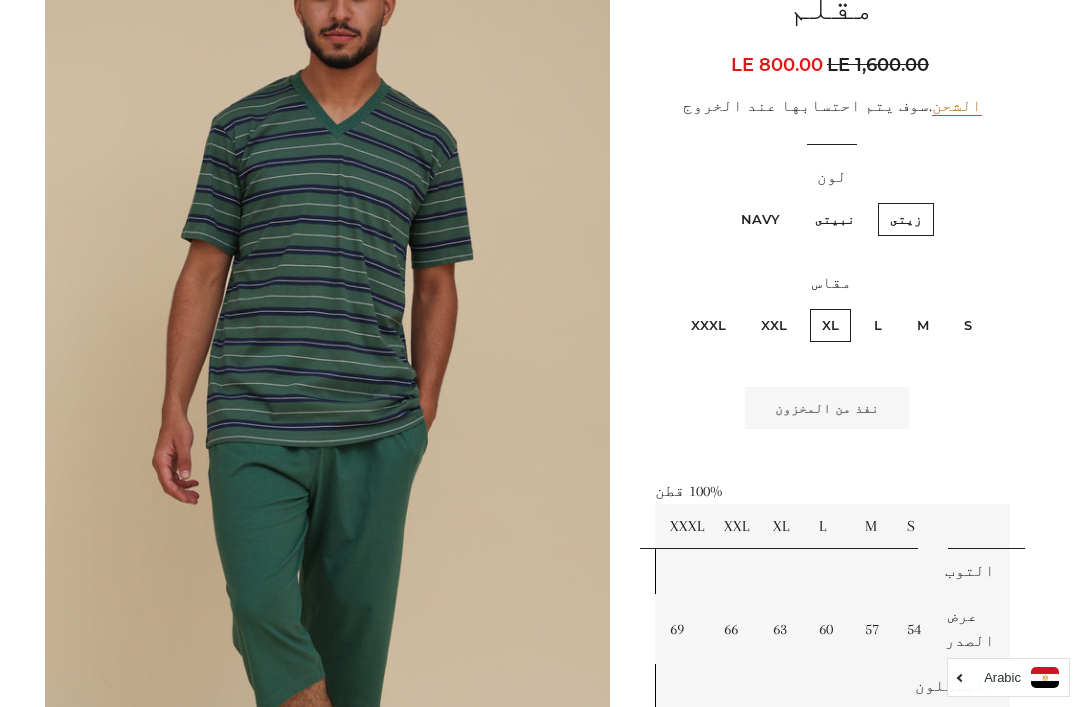 click on "Navy" at bounding box center [760, 219] 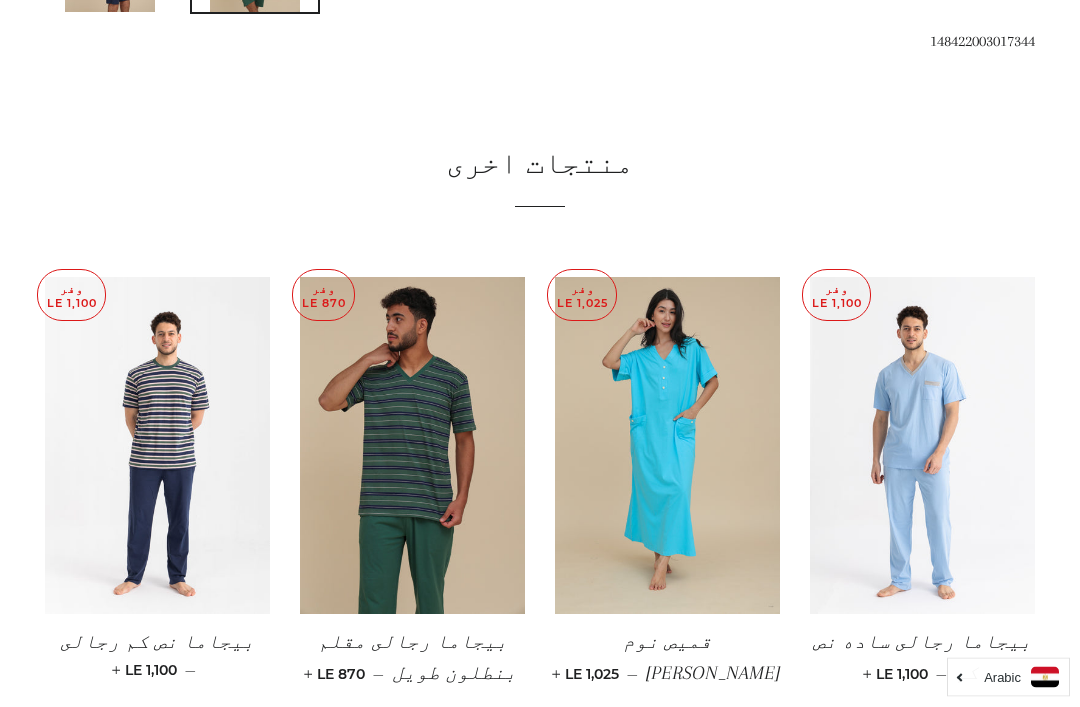 scroll, scrollTop: 1357, scrollLeft: 0, axis: vertical 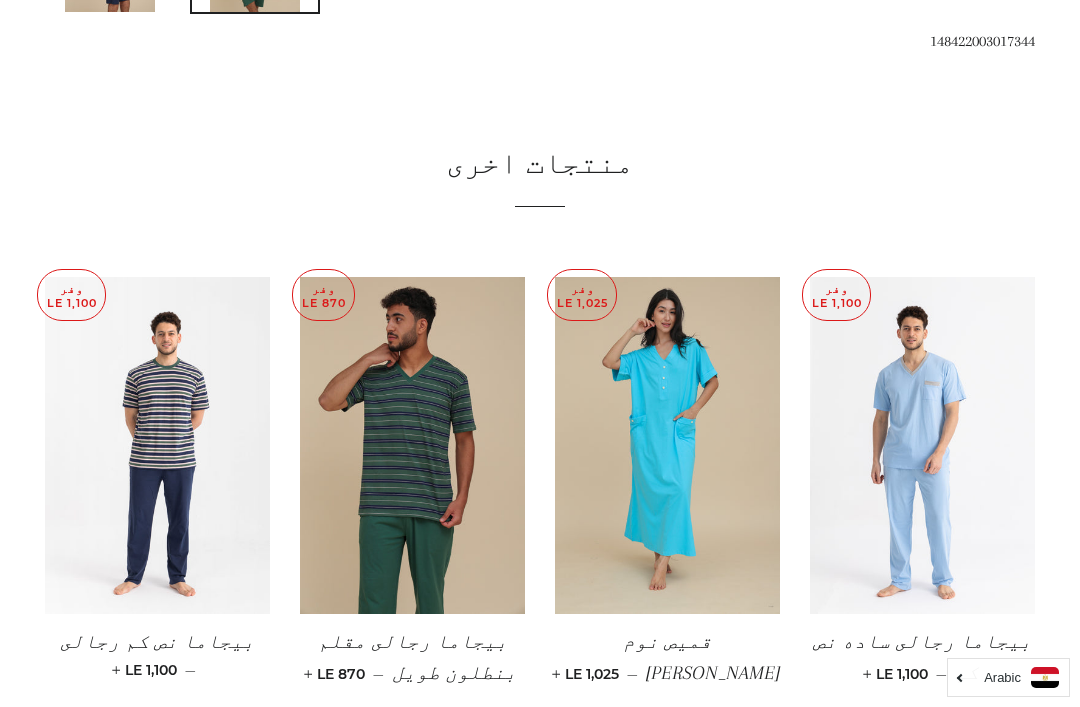 click at bounding box center [667, 446] 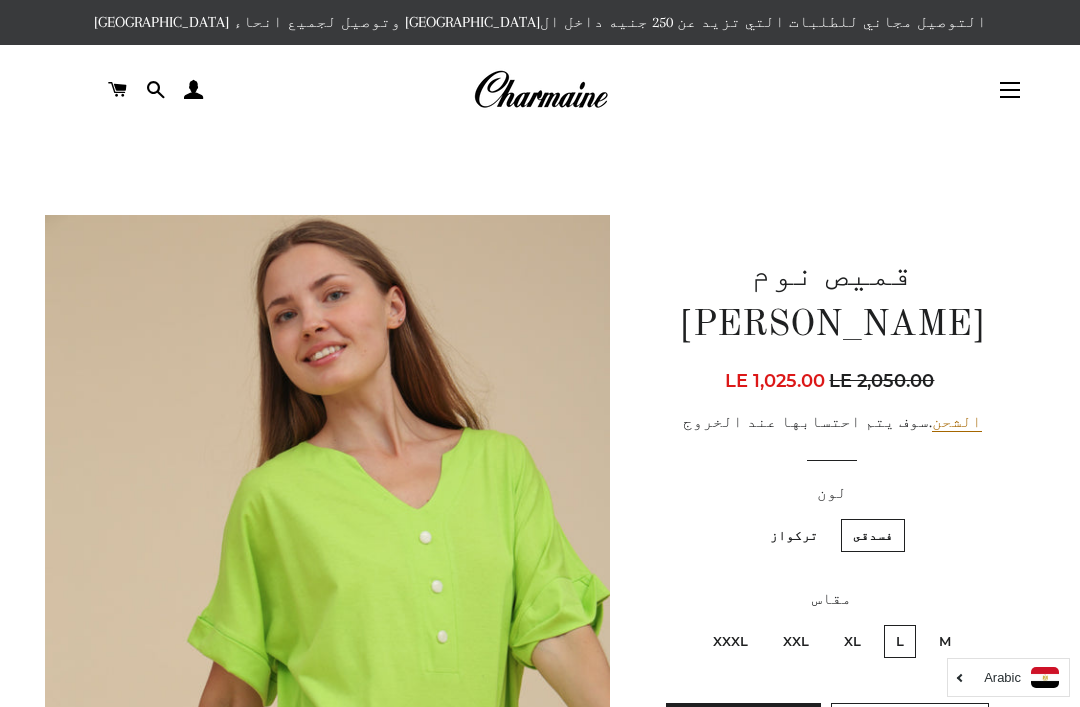 scroll, scrollTop: 0, scrollLeft: 0, axis: both 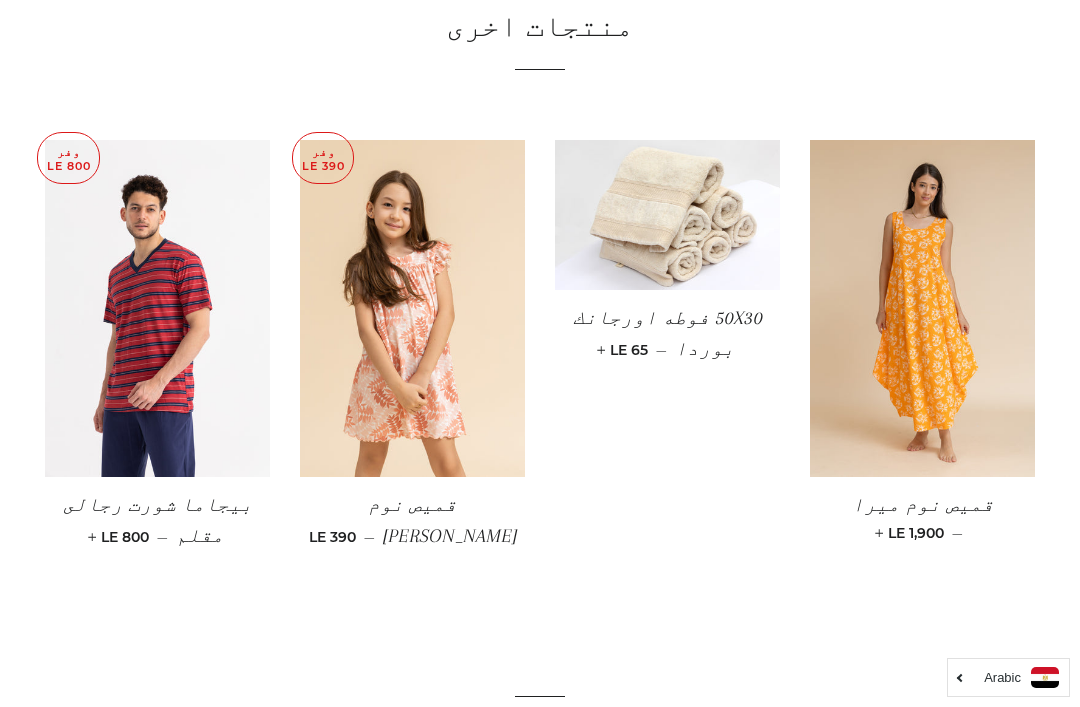 click at bounding box center [922, 309] 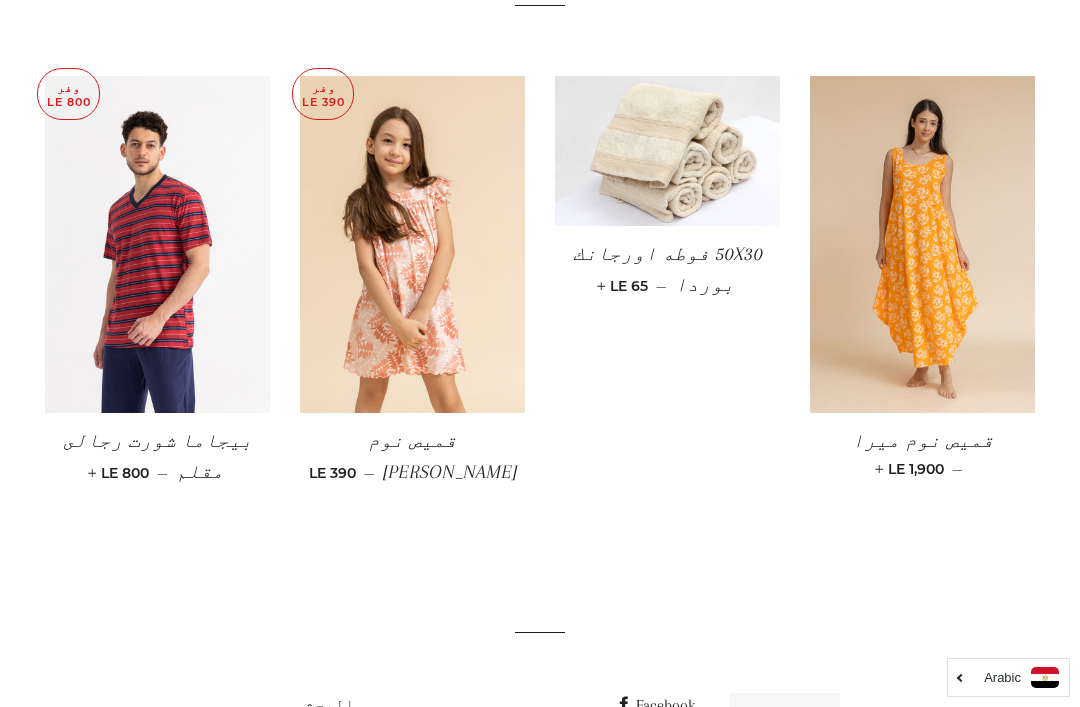 click at bounding box center [667, 151] 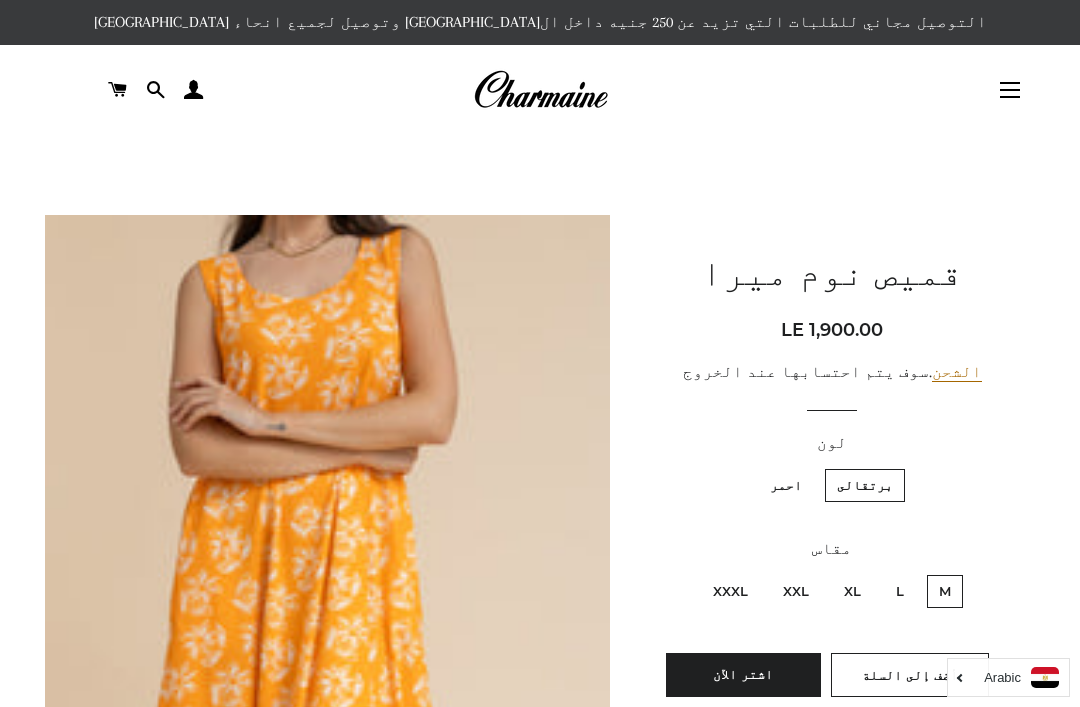 scroll, scrollTop: 0, scrollLeft: 0, axis: both 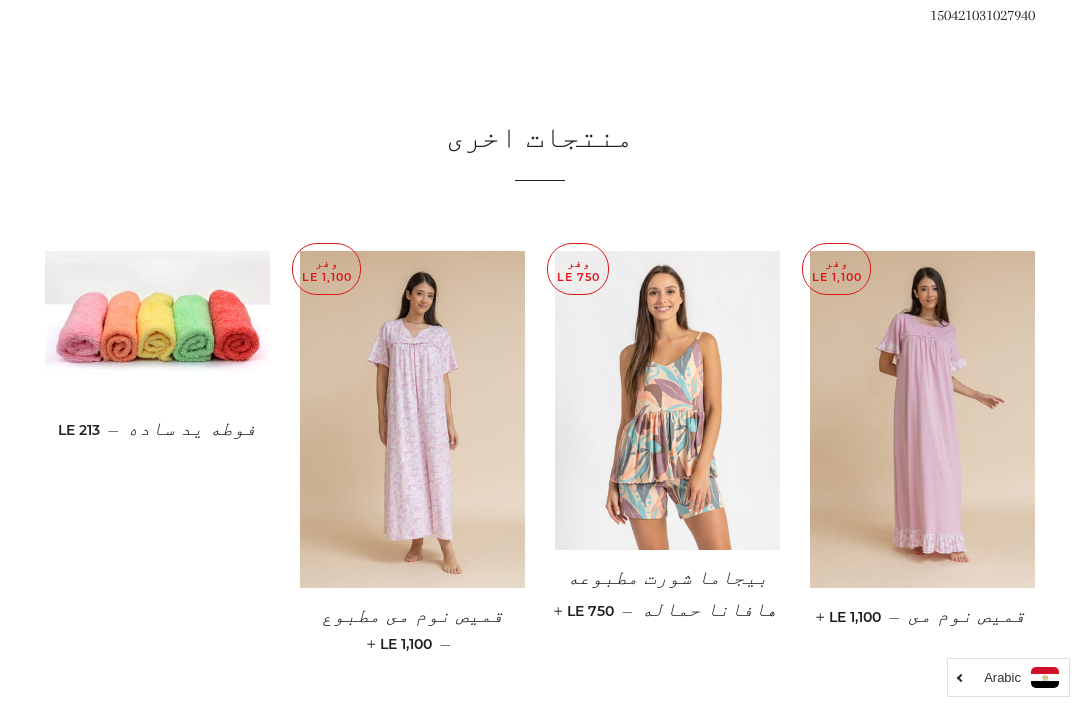 click at bounding box center [922, 420] 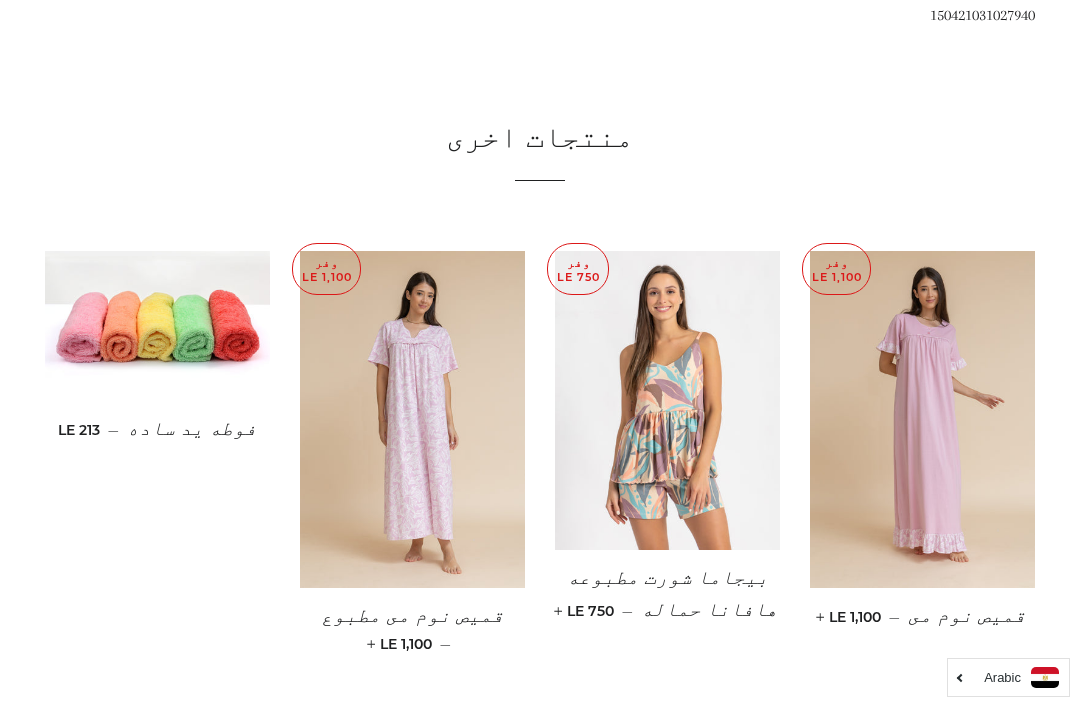 scroll, scrollTop: 1293, scrollLeft: 0, axis: vertical 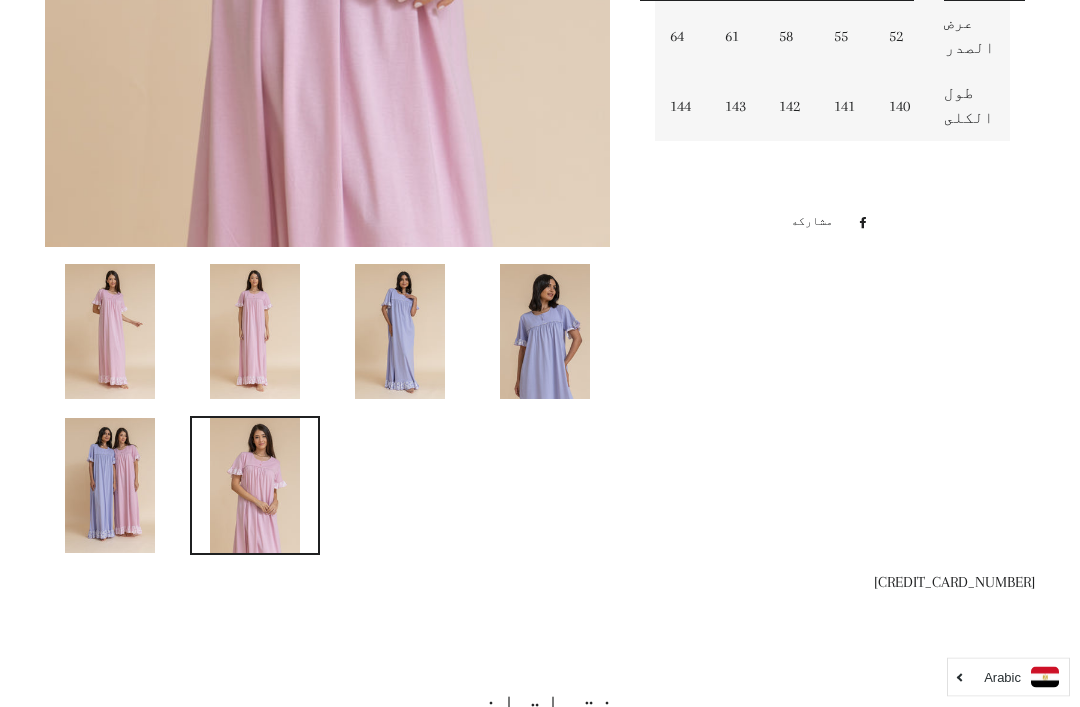click at bounding box center (545, 332) 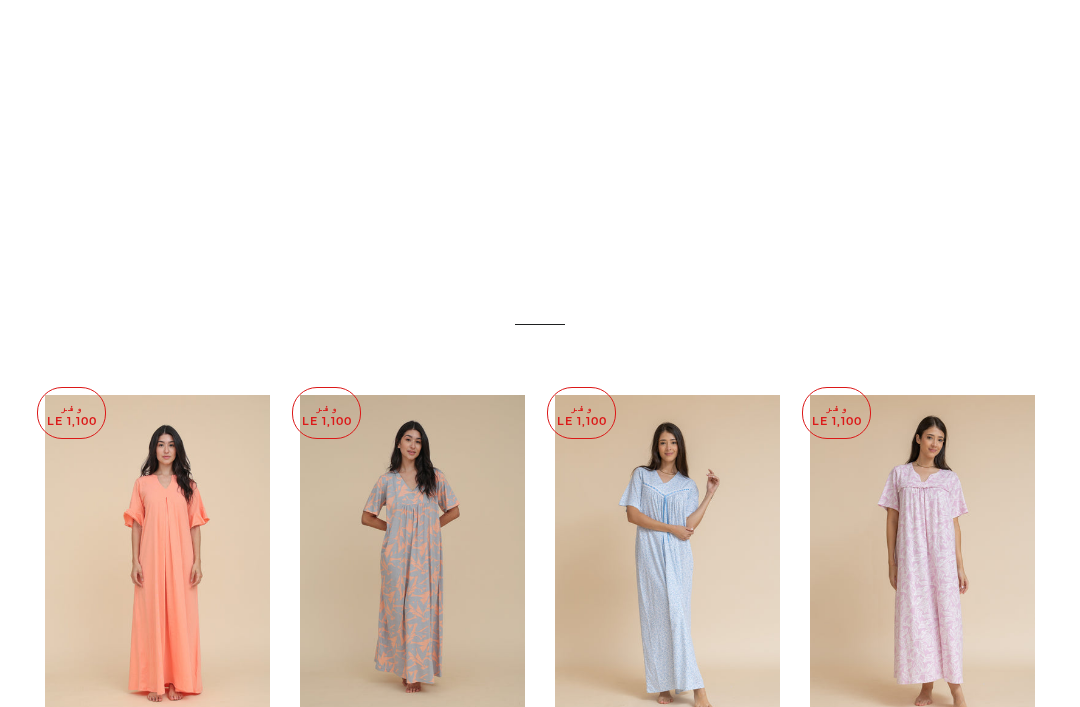 scroll, scrollTop: 992, scrollLeft: 0, axis: vertical 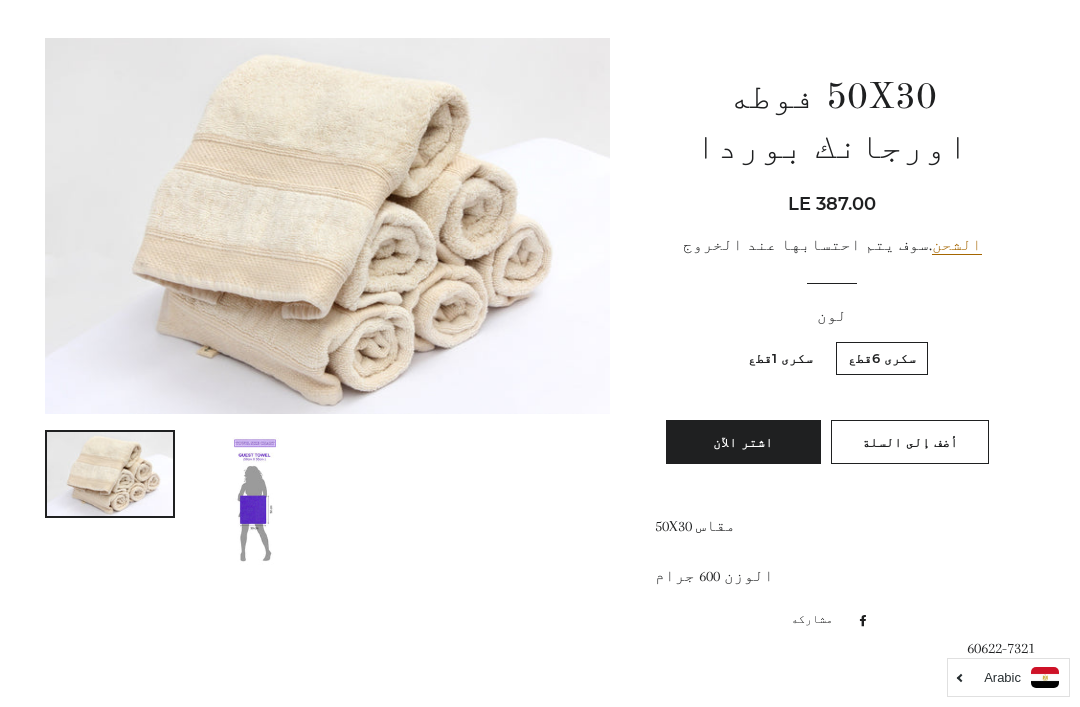click at bounding box center (255, 499) 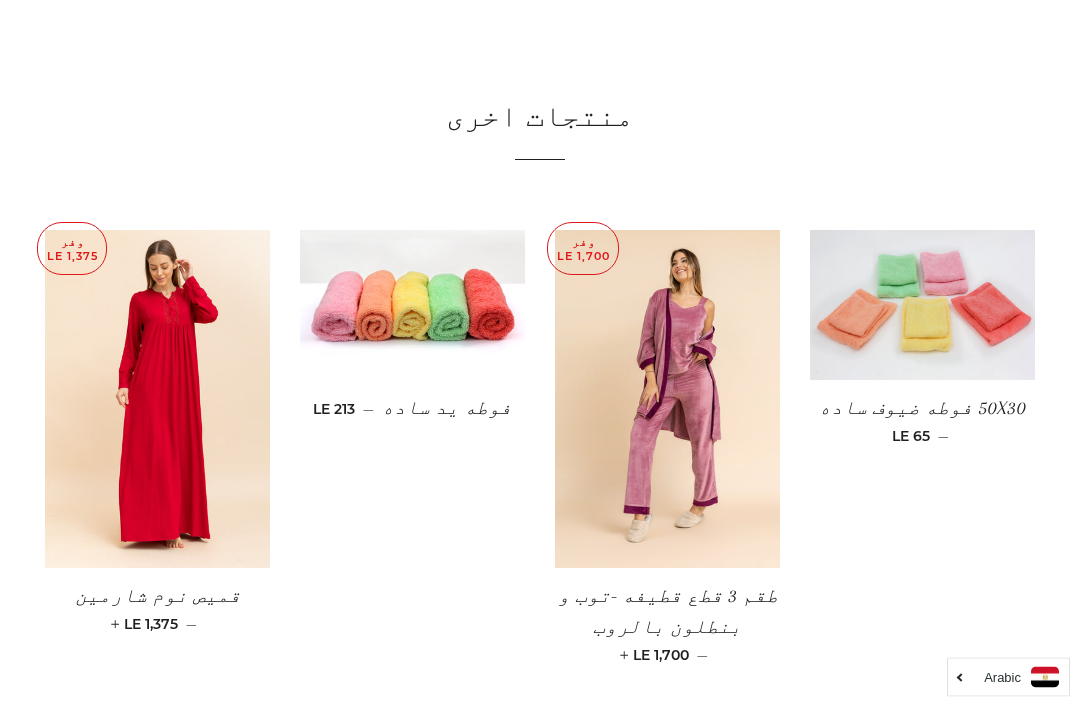 scroll, scrollTop: 1202, scrollLeft: 0, axis: vertical 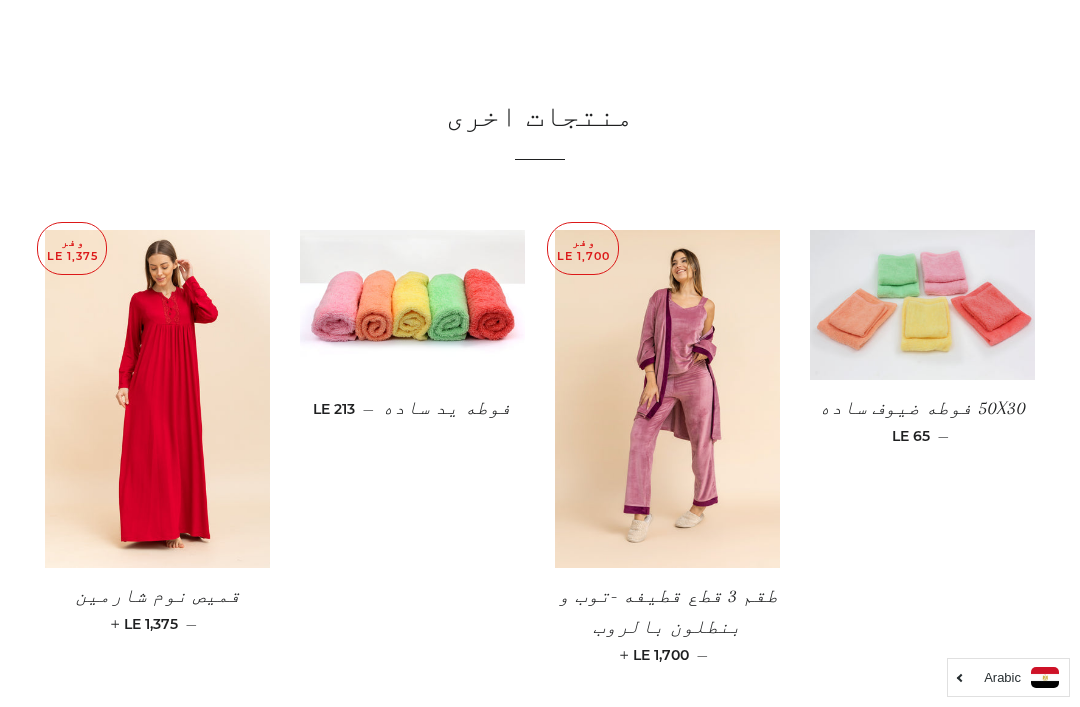 click at bounding box center [157, 399] 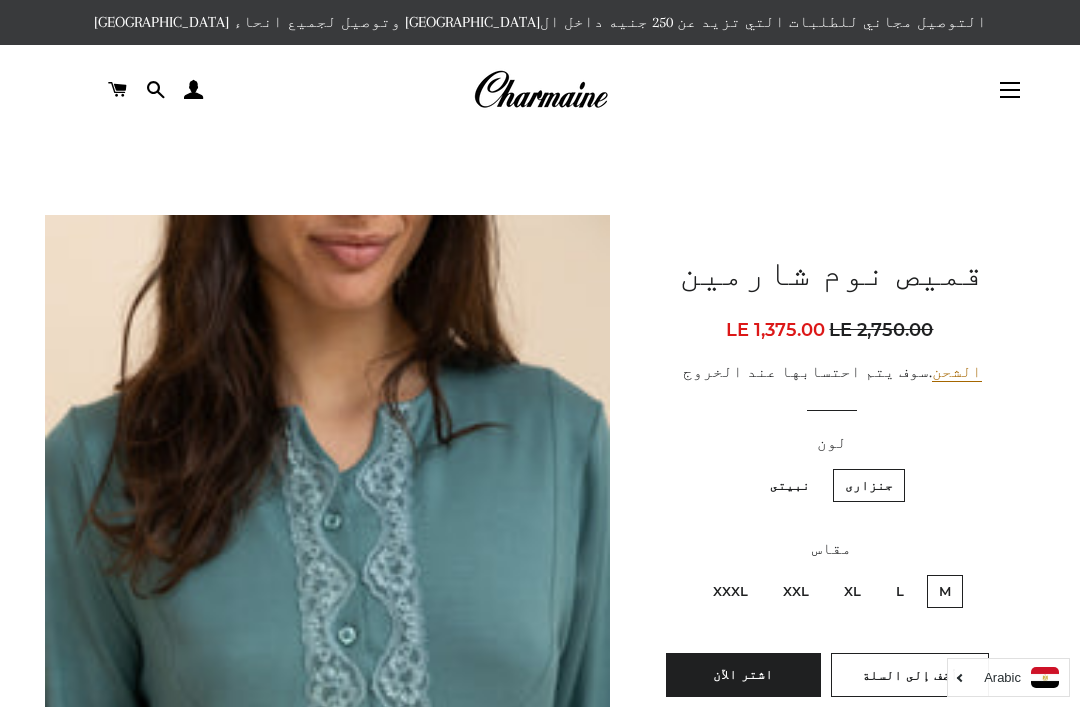 scroll, scrollTop: 0, scrollLeft: 0, axis: both 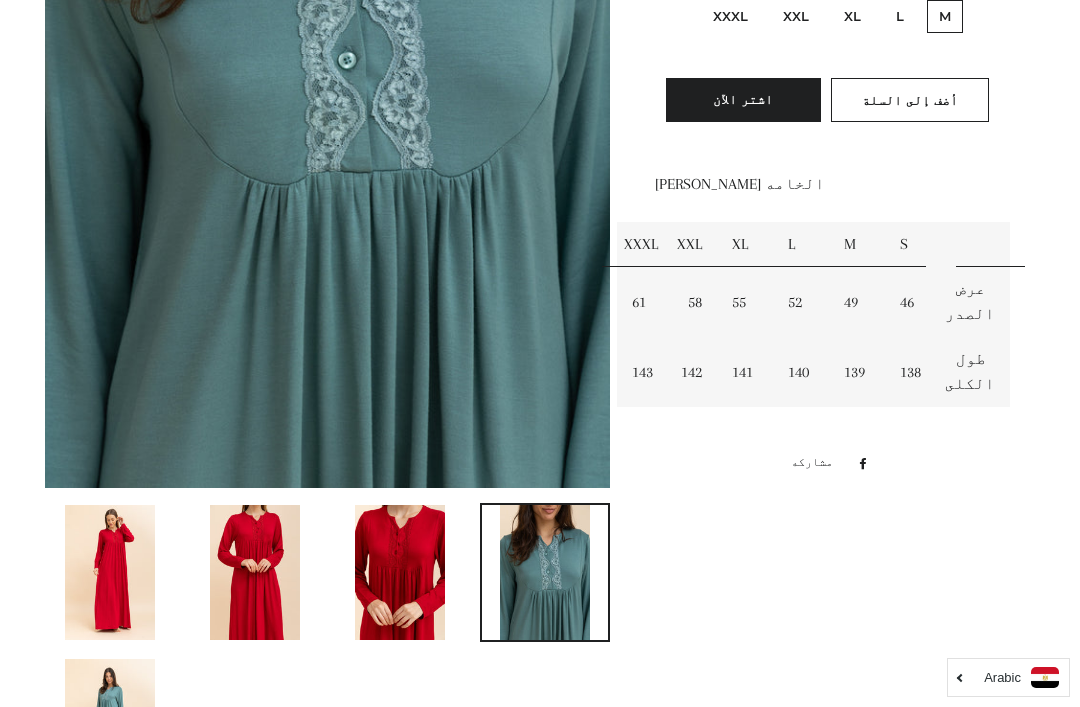click at bounding box center (400, 572) 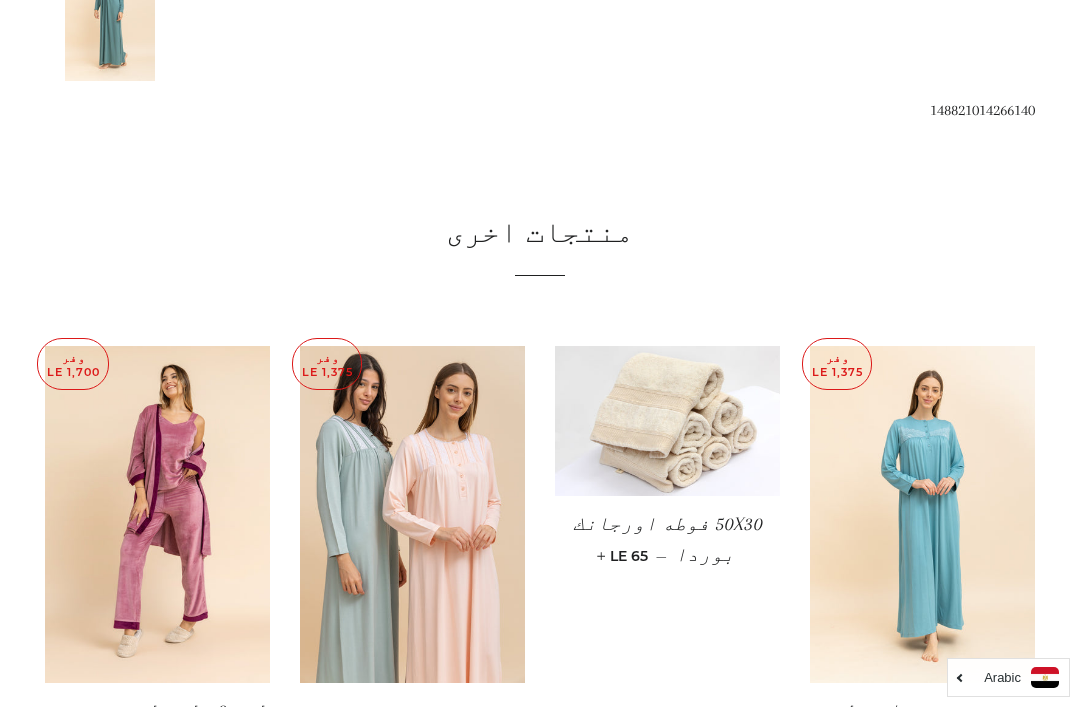 scroll, scrollTop: 1332, scrollLeft: 0, axis: vertical 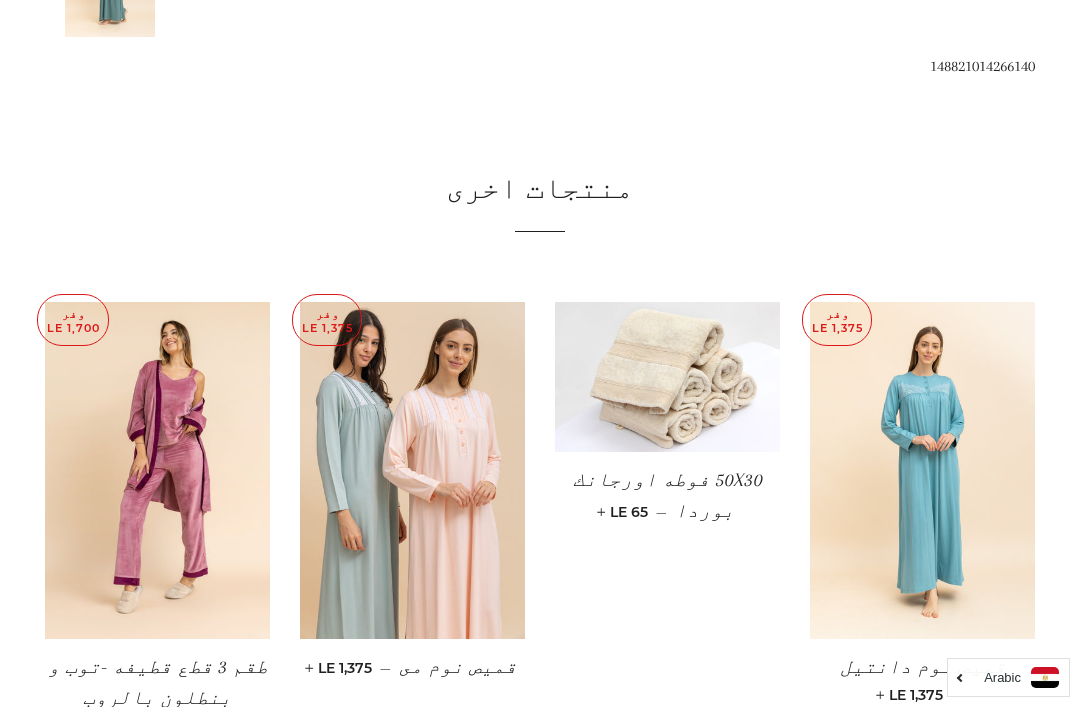 click at bounding box center [157, 471] 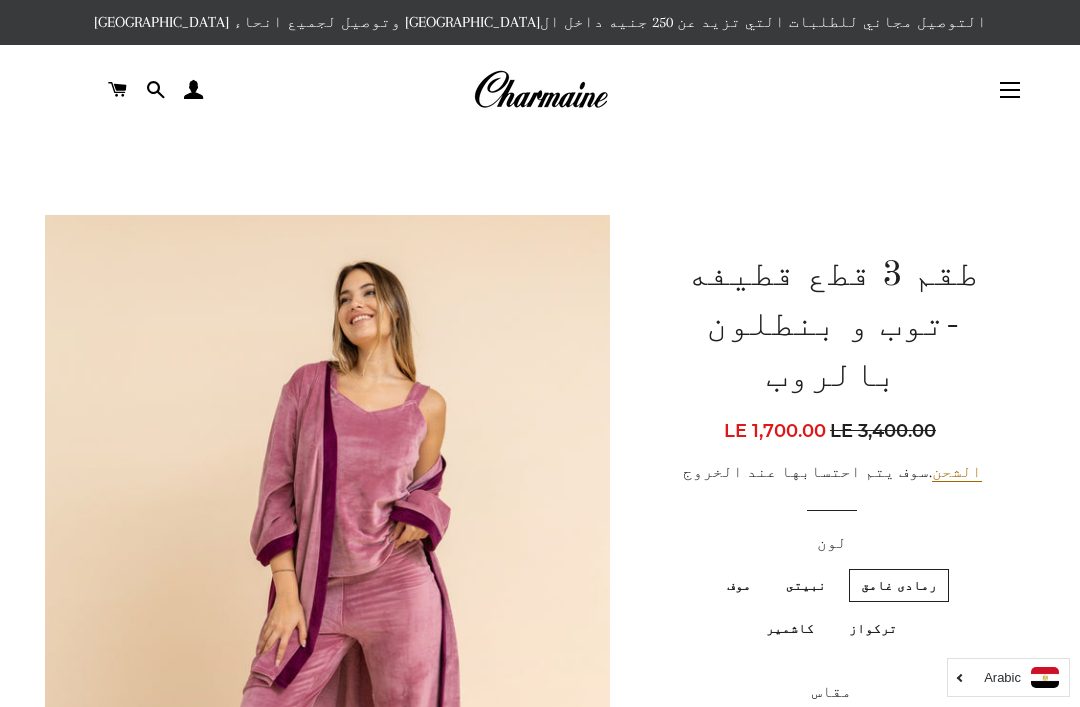 scroll, scrollTop: 0, scrollLeft: 0, axis: both 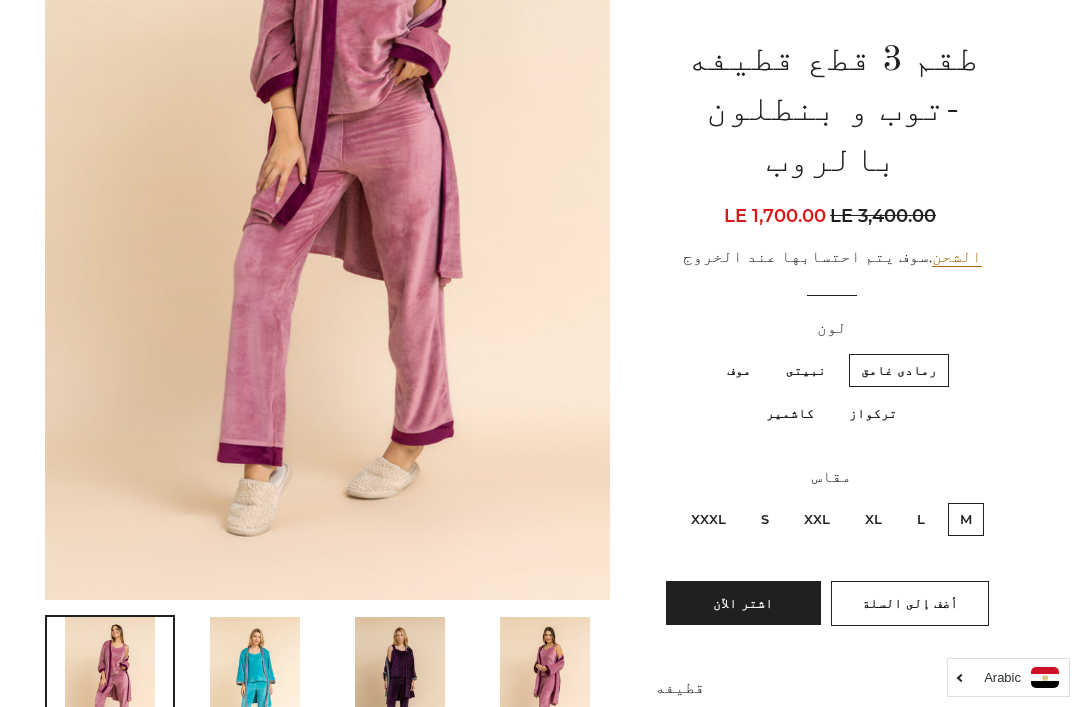 click on "نبيتى" at bounding box center [806, 370] 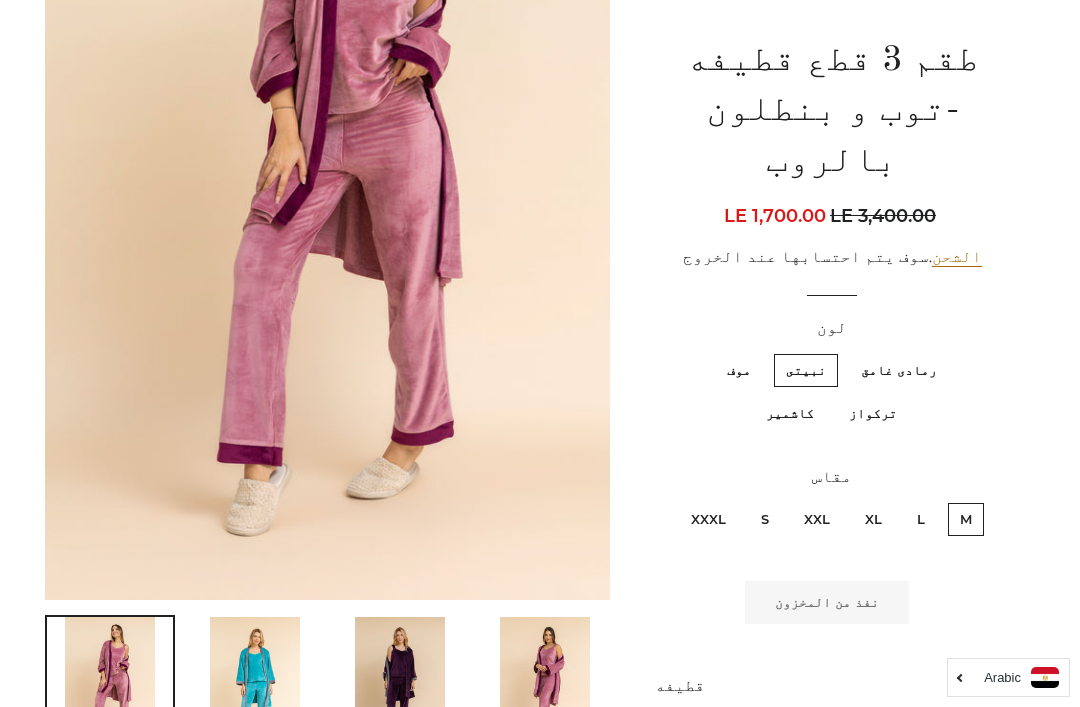 click on "موف" at bounding box center [739, 370] 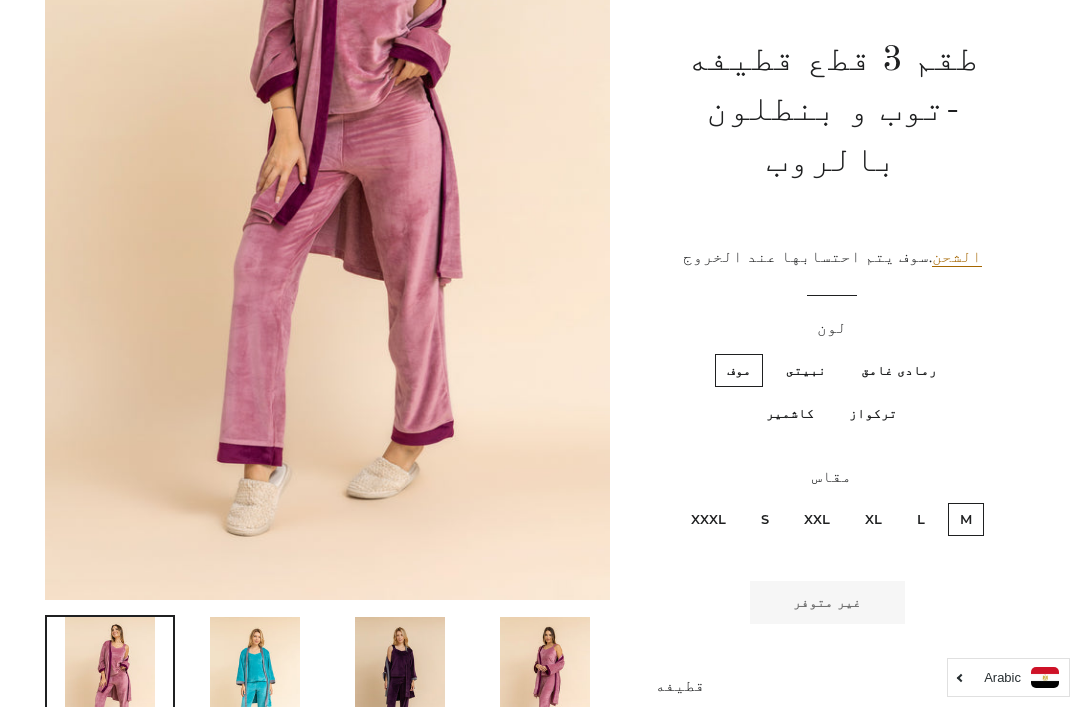 click on "تركواز" at bounding box center (873, 413) 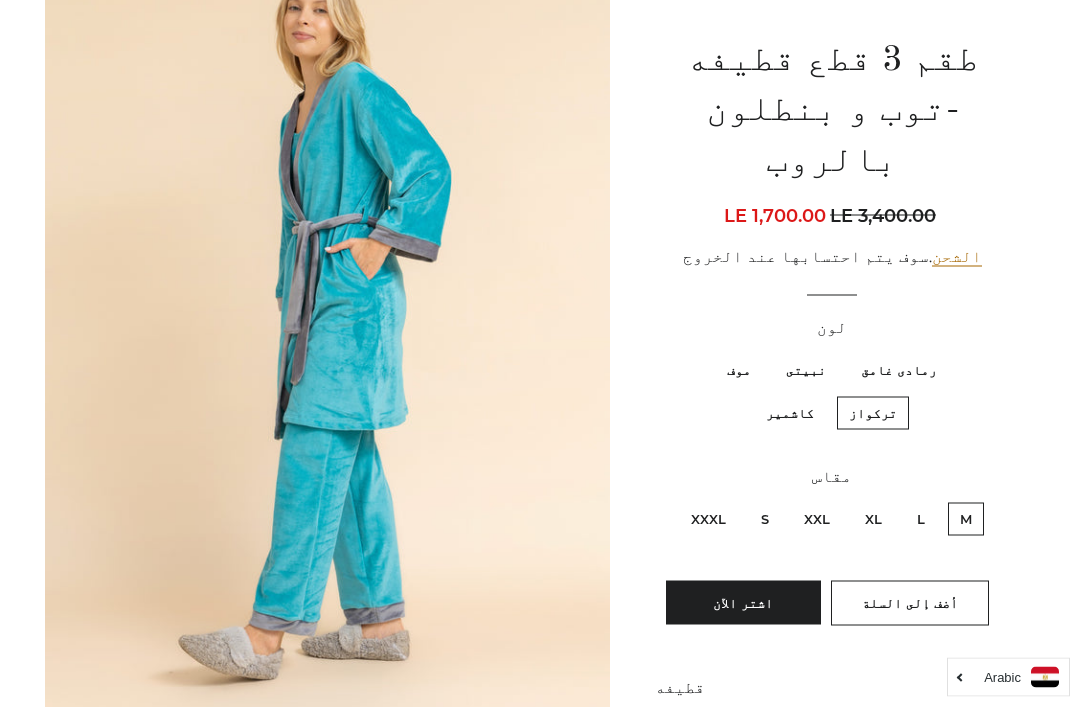 scroll, scrollTop: 311, scrollLeft: 0, axis: vertical 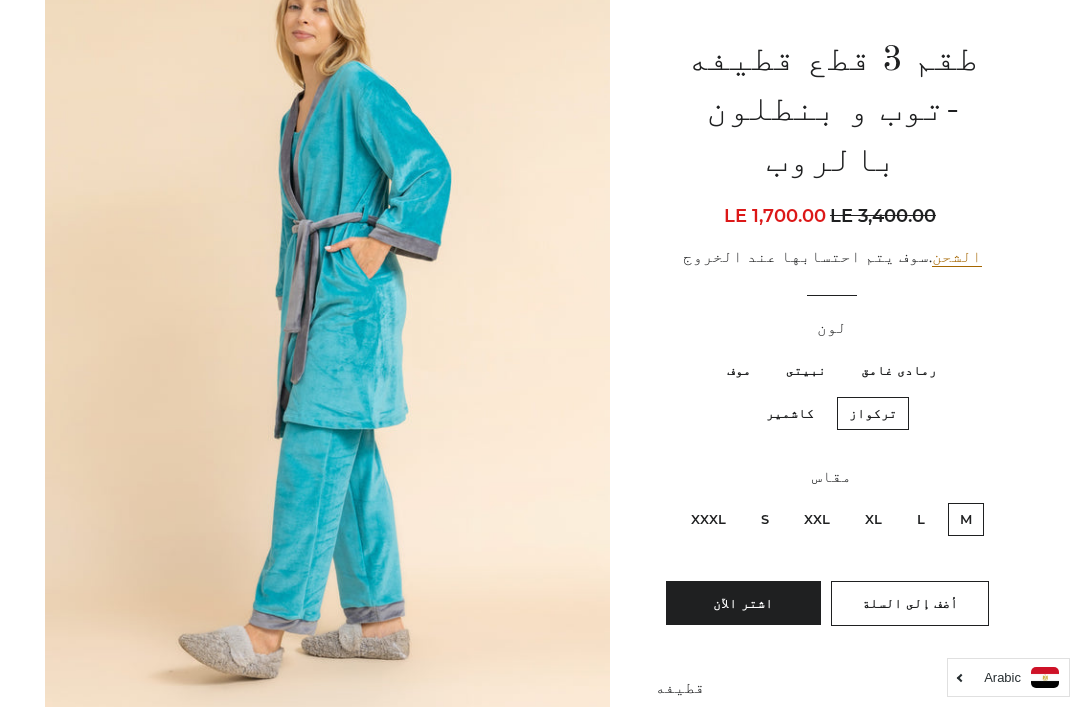 click on "كاشمير" at bounding box center (790, 413) 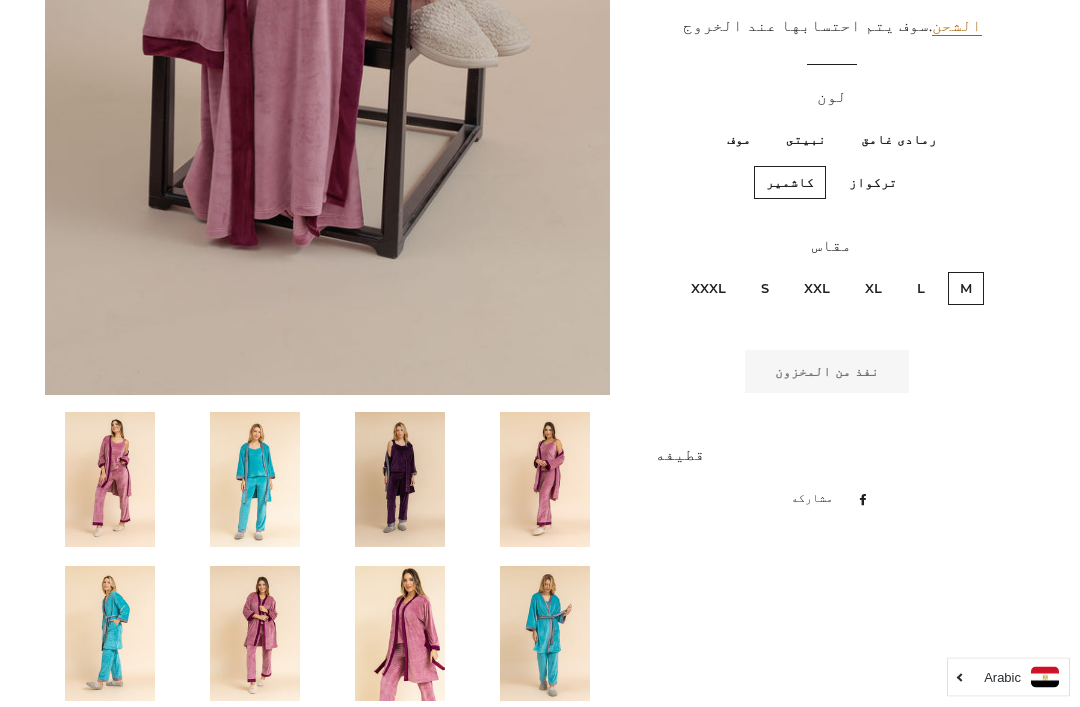 scroll, scrollTop: 671, scrollLeft: 0, axis: vertical 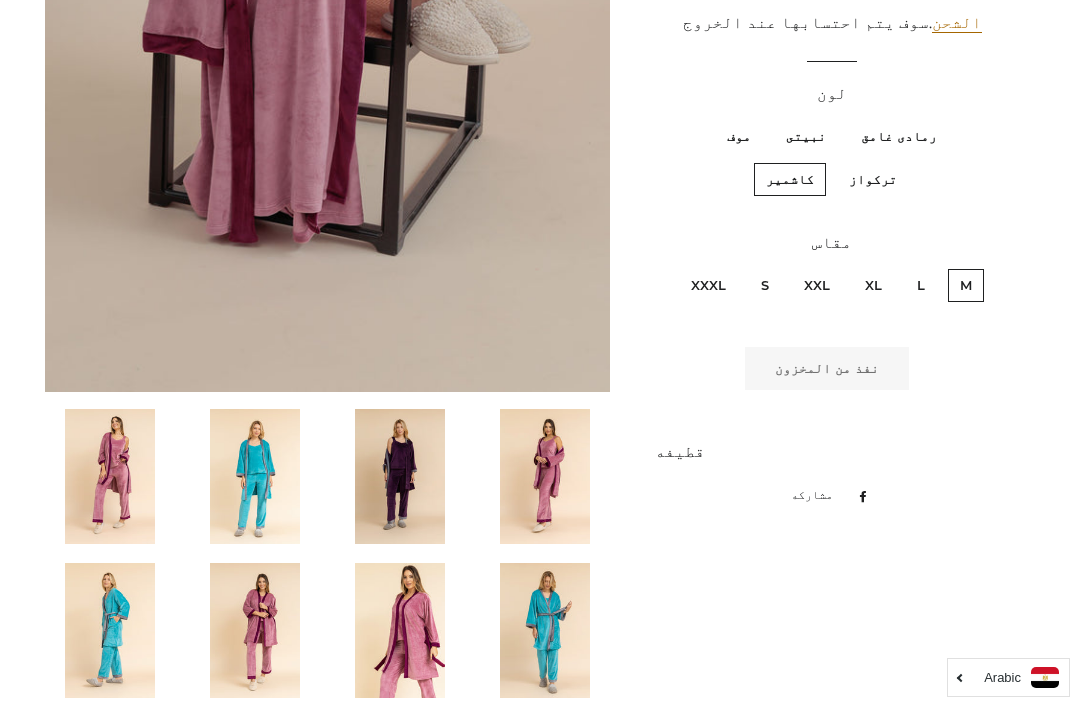 click at bounding box center (400, 476) 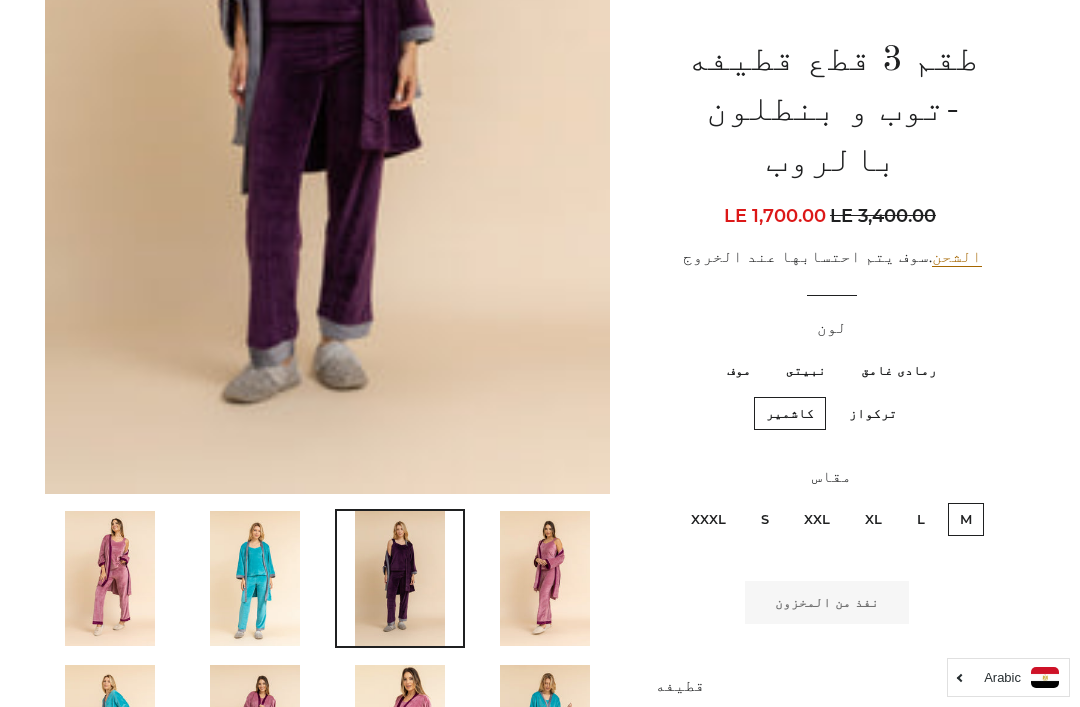 scroll, scrollTop: 575, scrollLeft: 0, axis: vertical 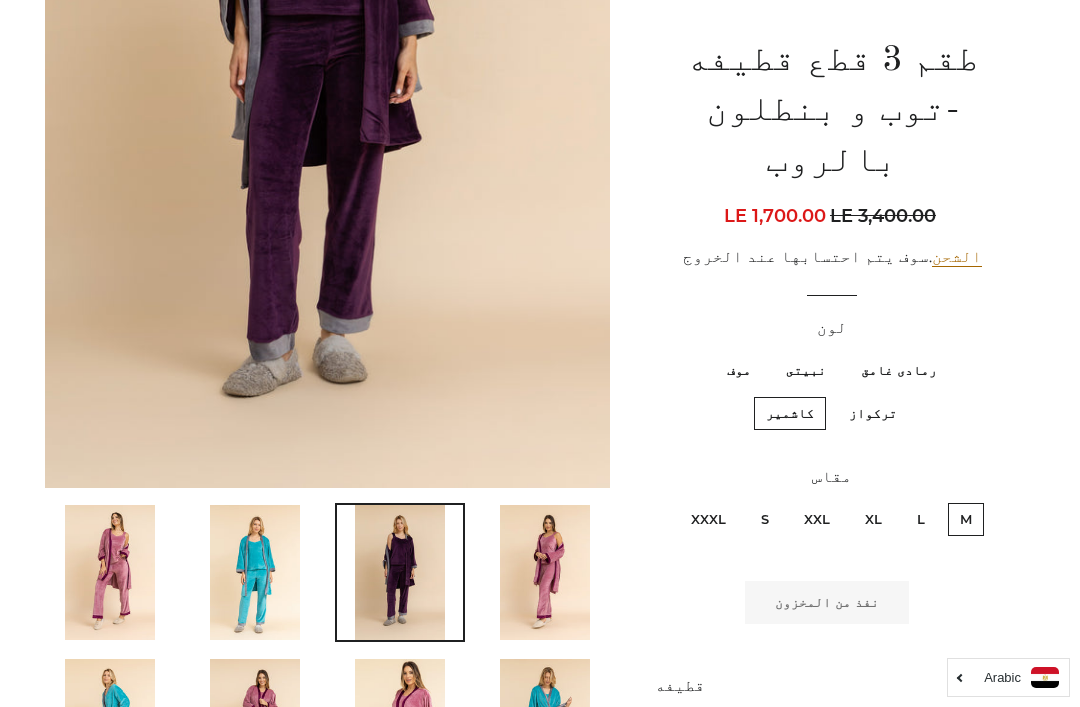 click on "موف" at bounding box center [739, 370] 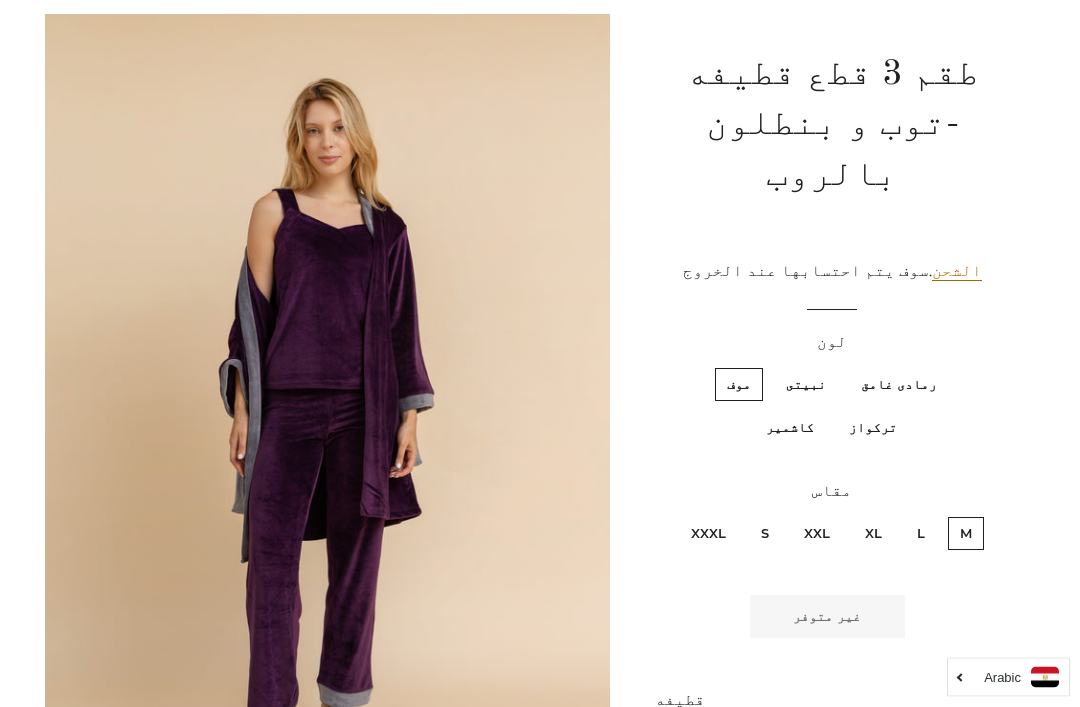 scroll, scrollTop: 165, scrollLeft: 0, axis: vertical 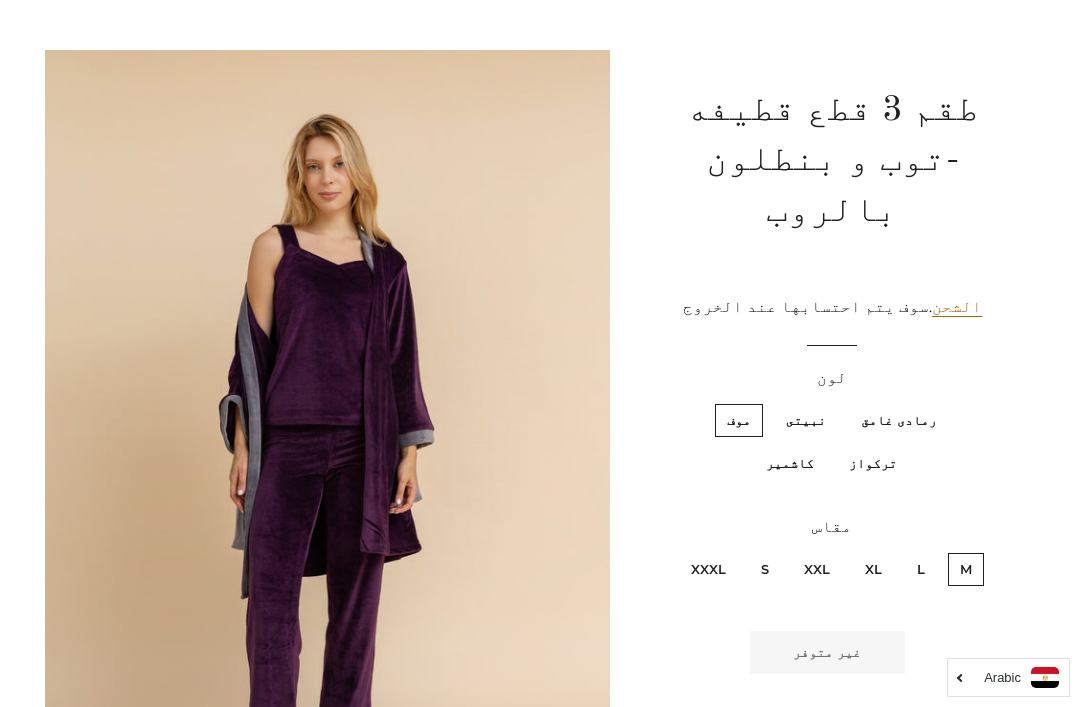 click on "L" at bounding box center (921, 569) 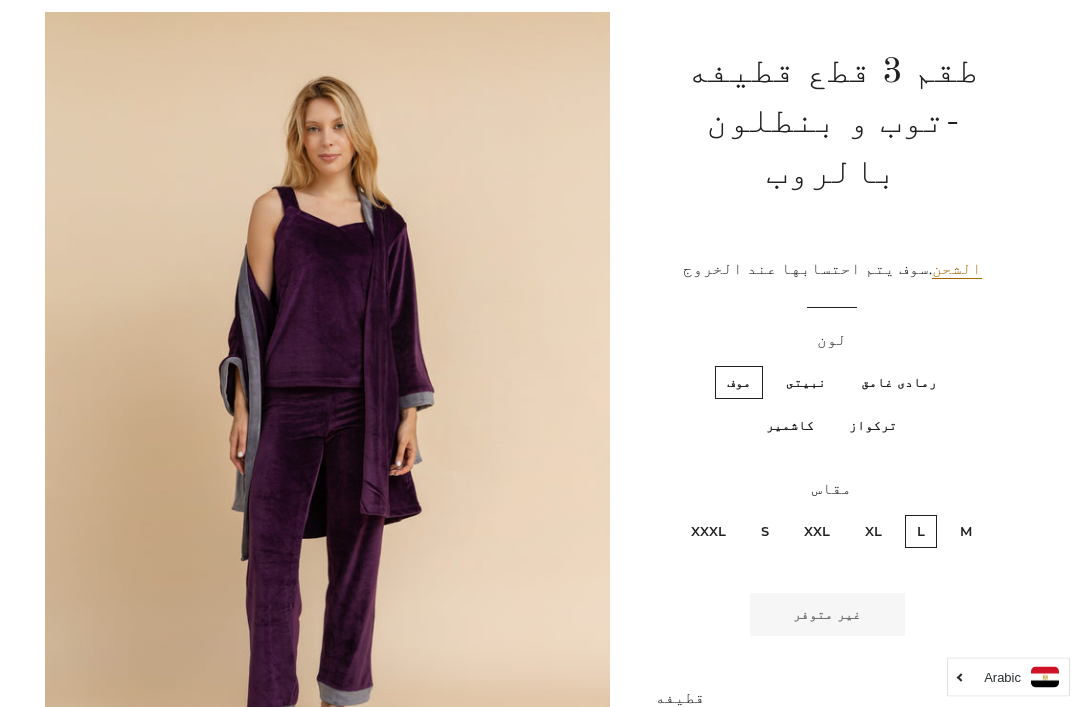 scroll, scrollTop: 203, scrollLeft: 0, axis: vertical 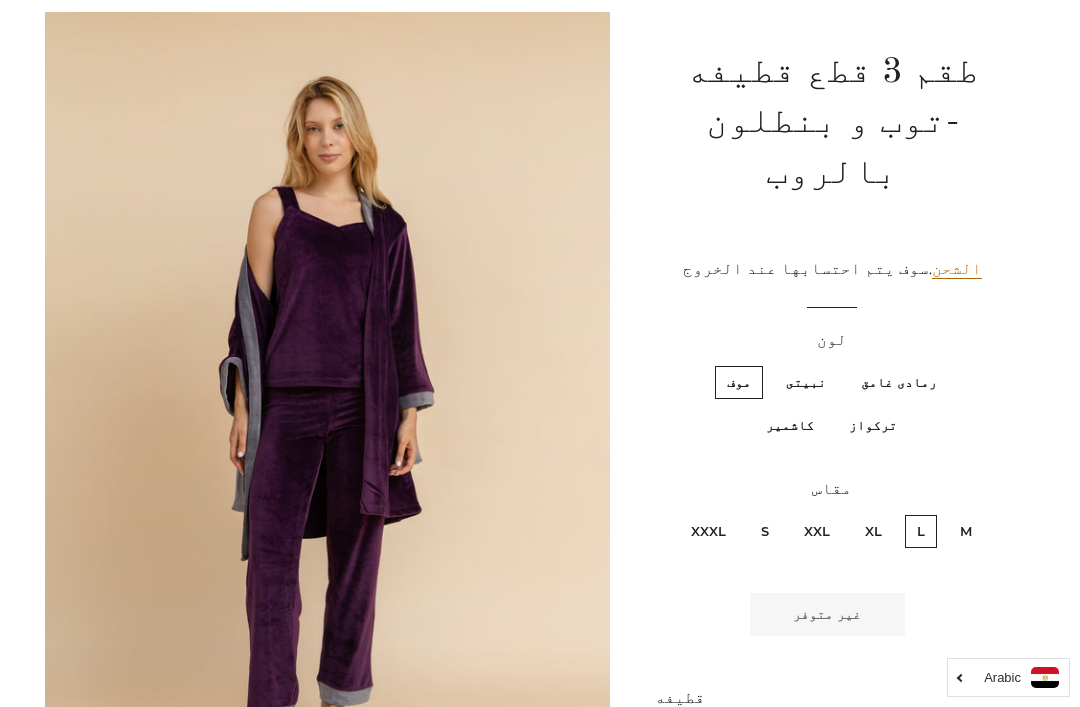 click on "XL" at bounding box center (873, 531) 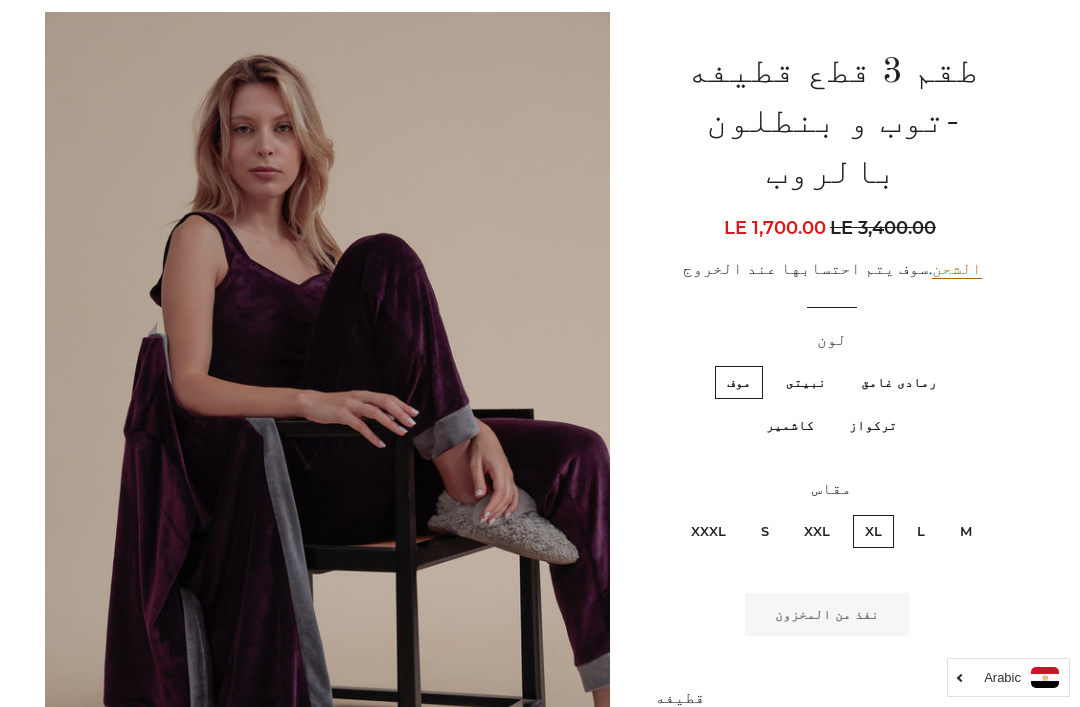 click on "XXL" at bounding box center [817, 531] 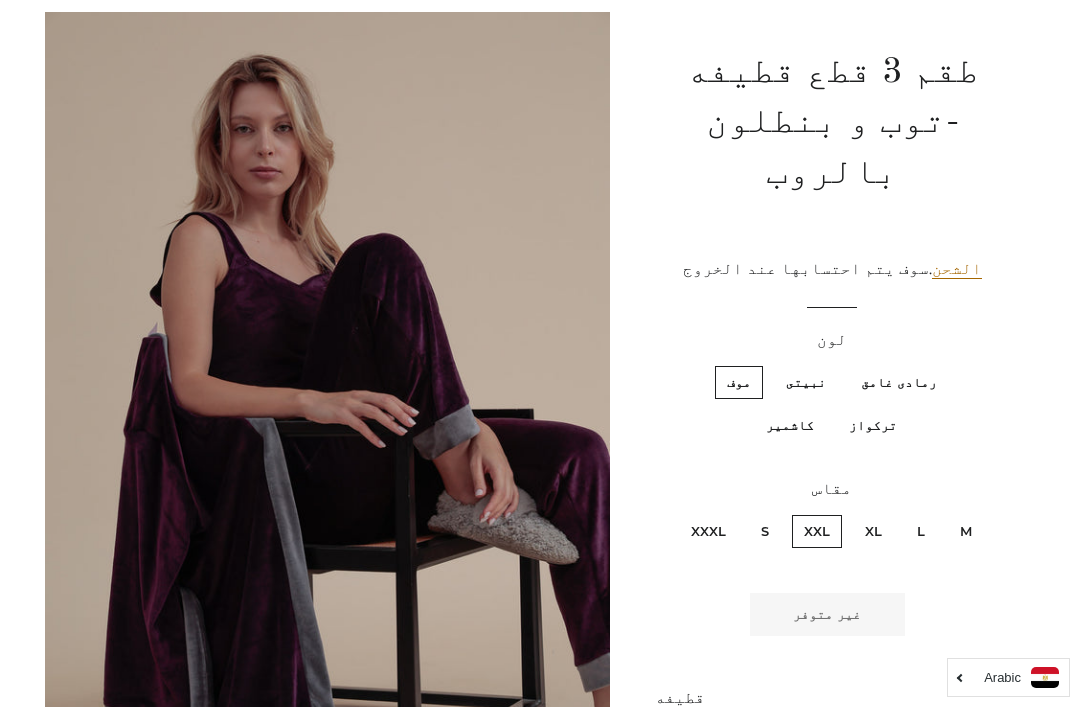 click on "S" at bounding box center [765, 531] 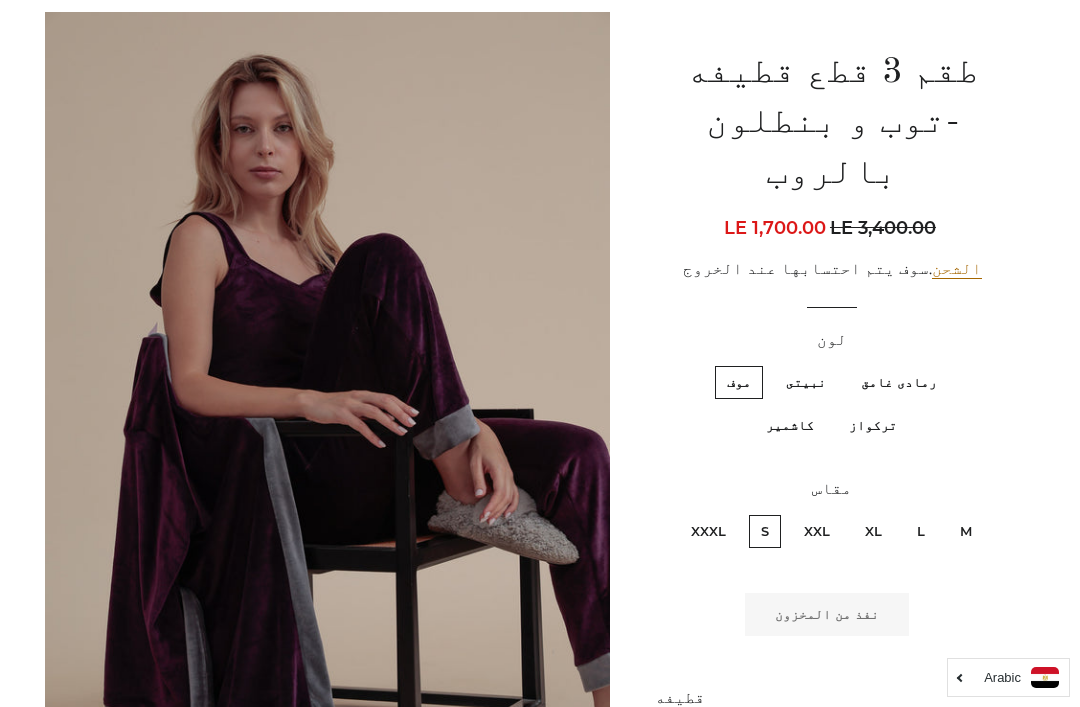 click on "رمادى غامق" at bounding box center (899, 382) 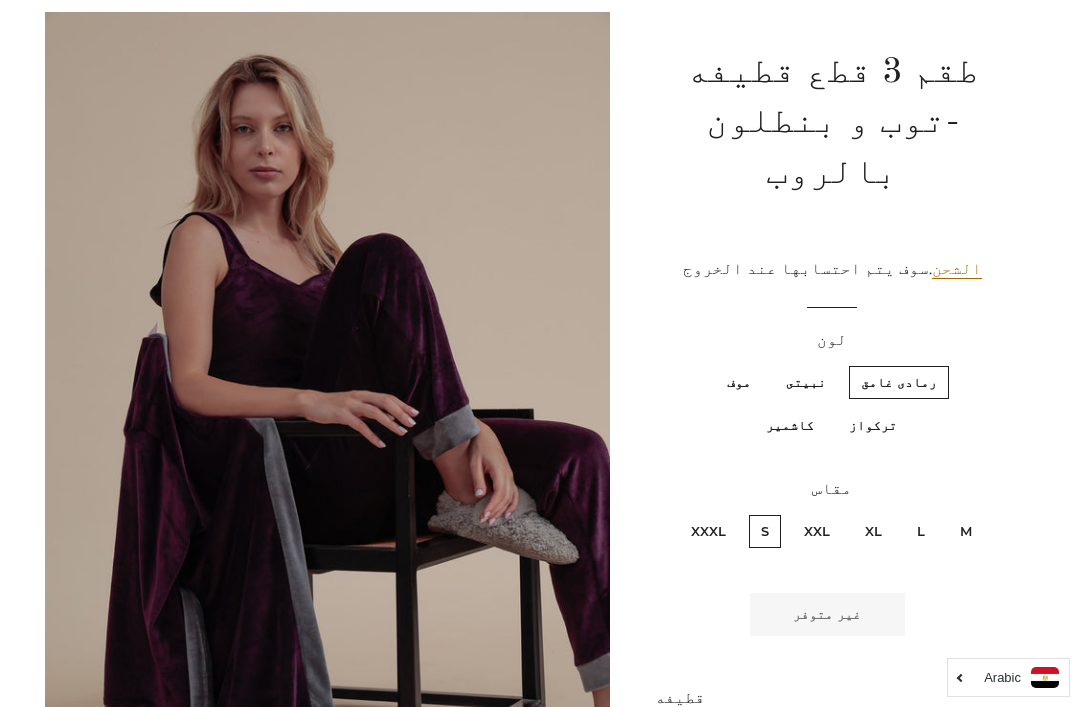 click on "نبيتى" at bounding box center [806, 382] 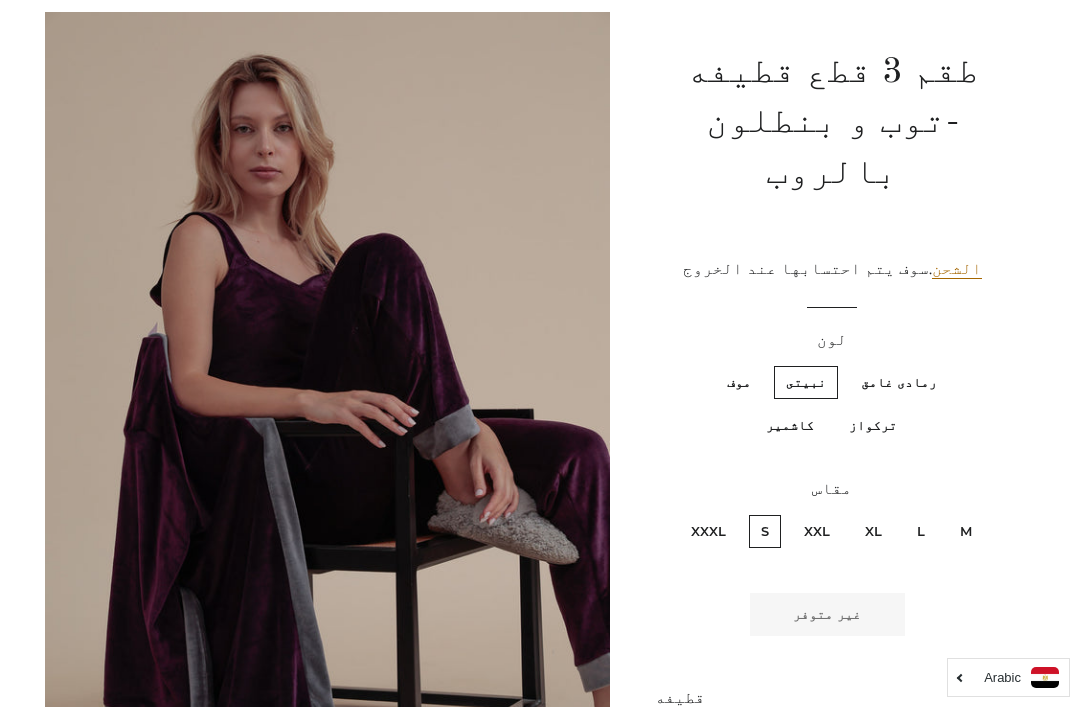 click on "موف" at bounding box center (739, 382) 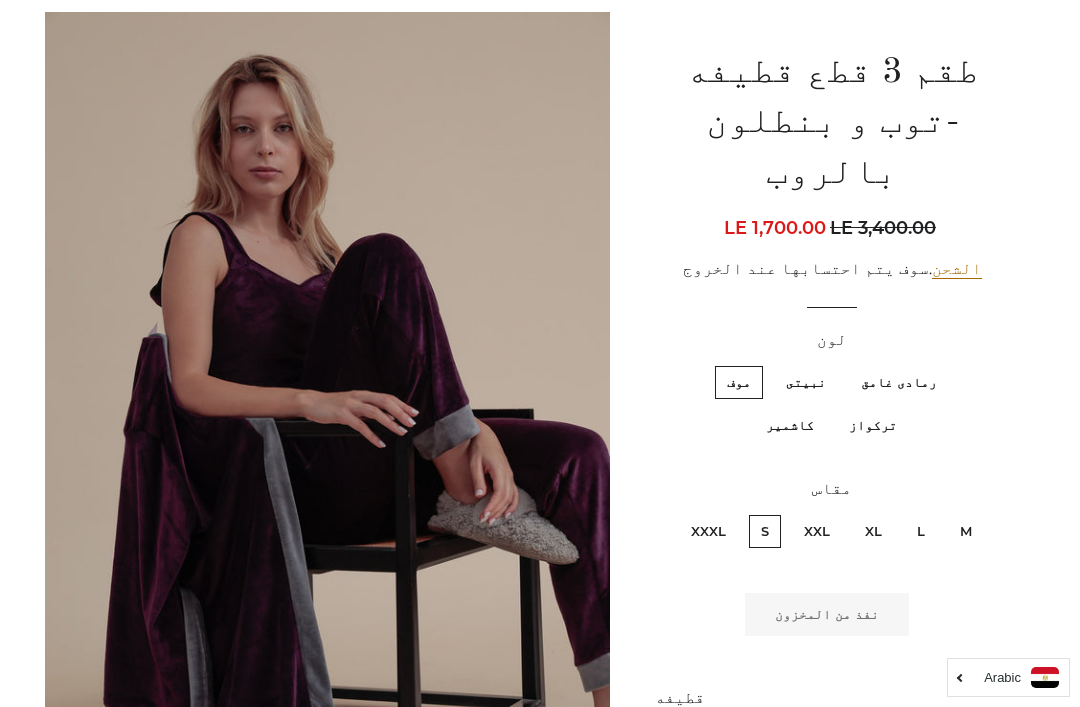 click on "تركواز" at bounding box center (873, 425) 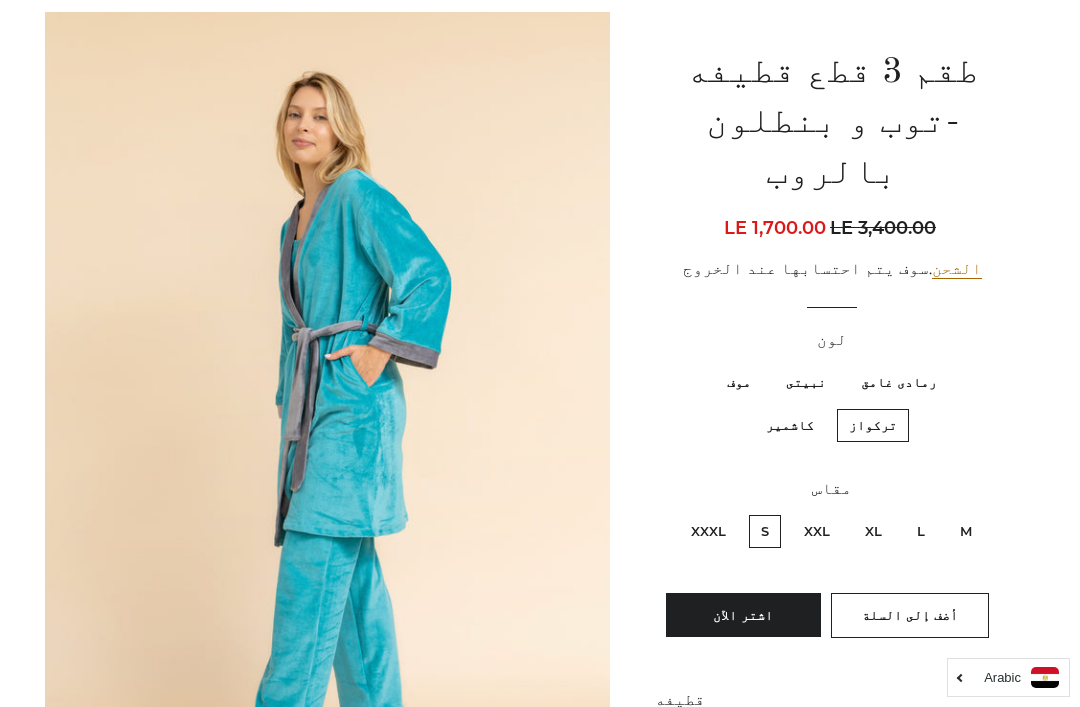 click on "كاشمير" at bounding box center (790, 425) 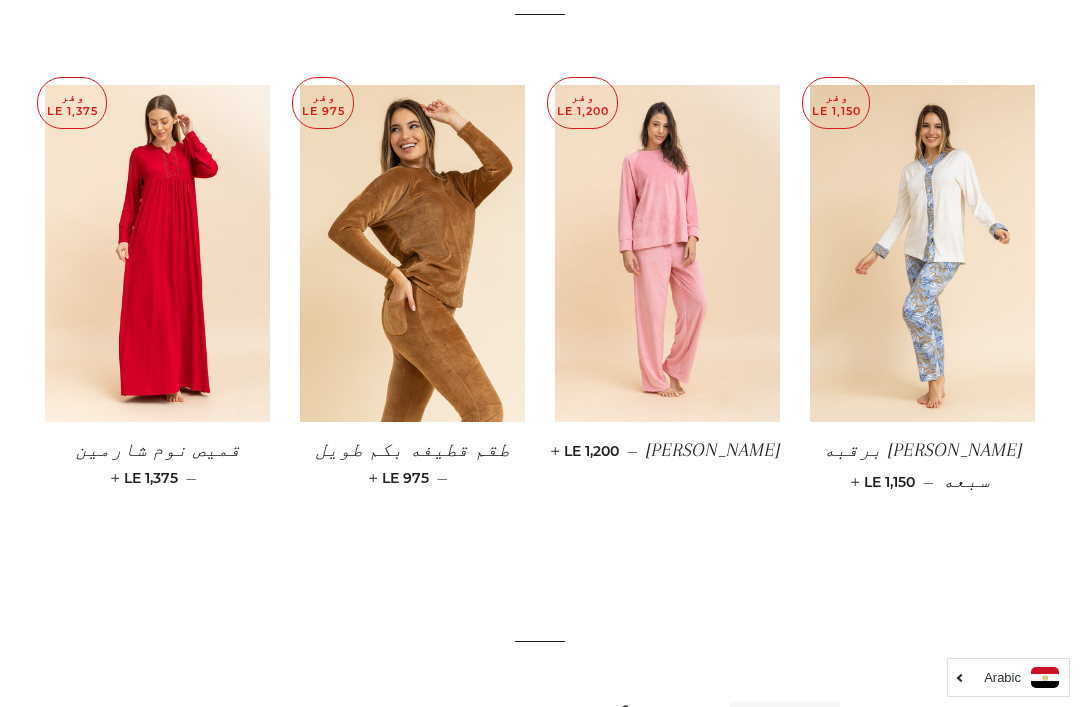 scroll, scrollTop: 1702, scrollLeft: 0, axis: vertical 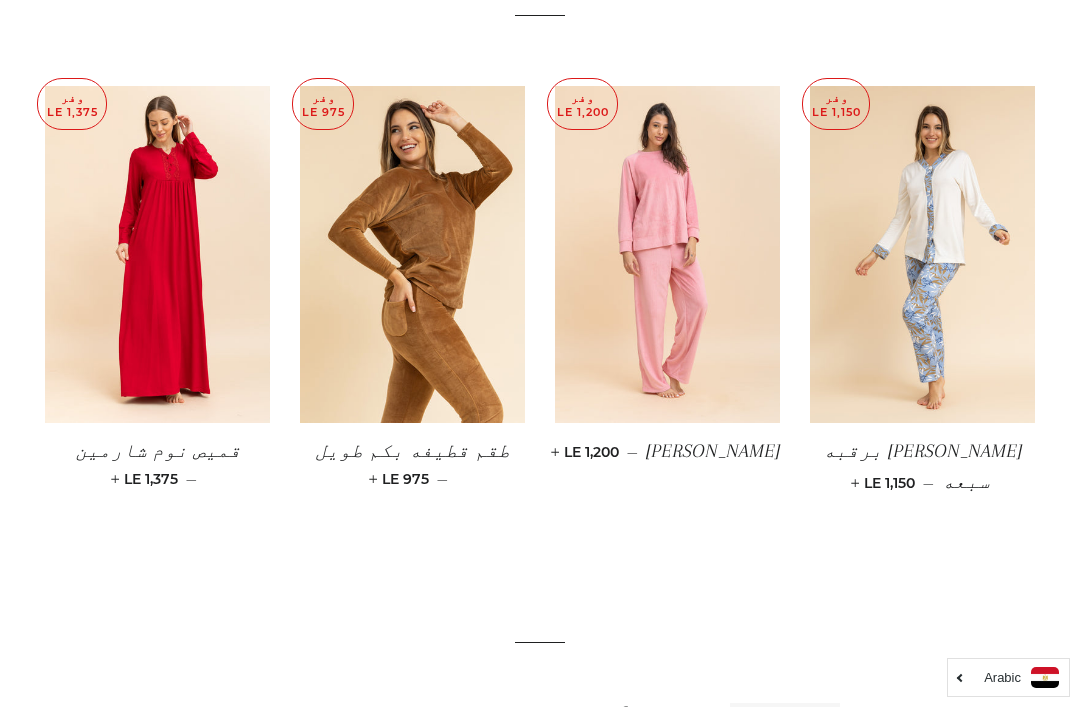 click at bounding box center [667, 255] 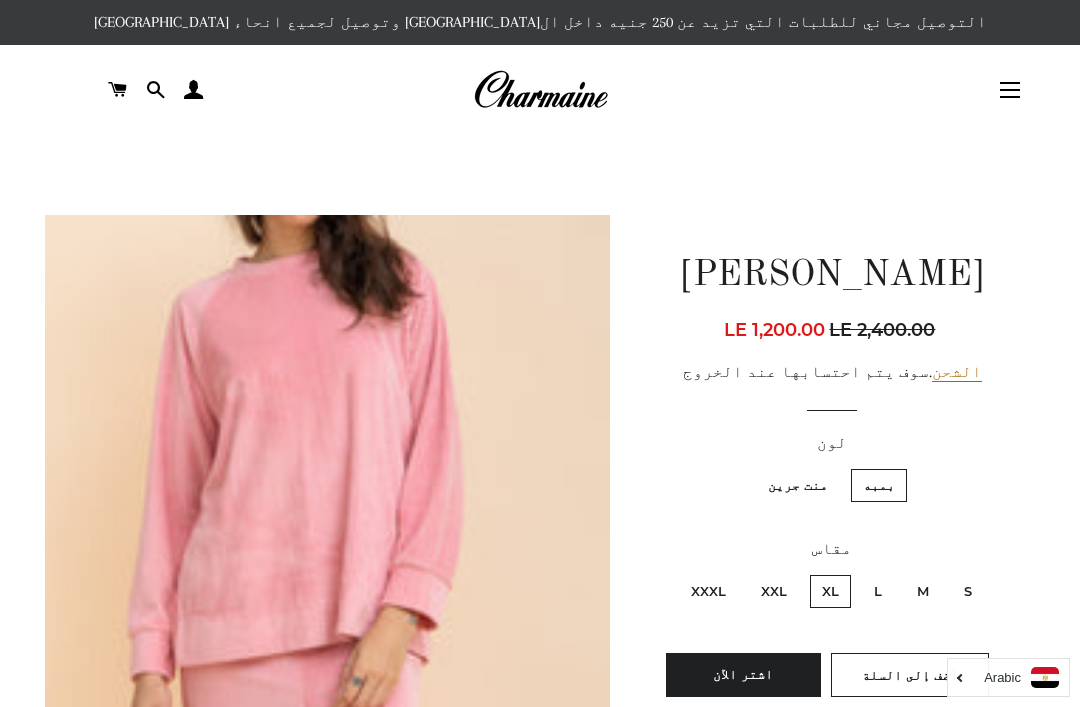 scroll, scrollTop: 0, scrollLeft: 0, axis: both 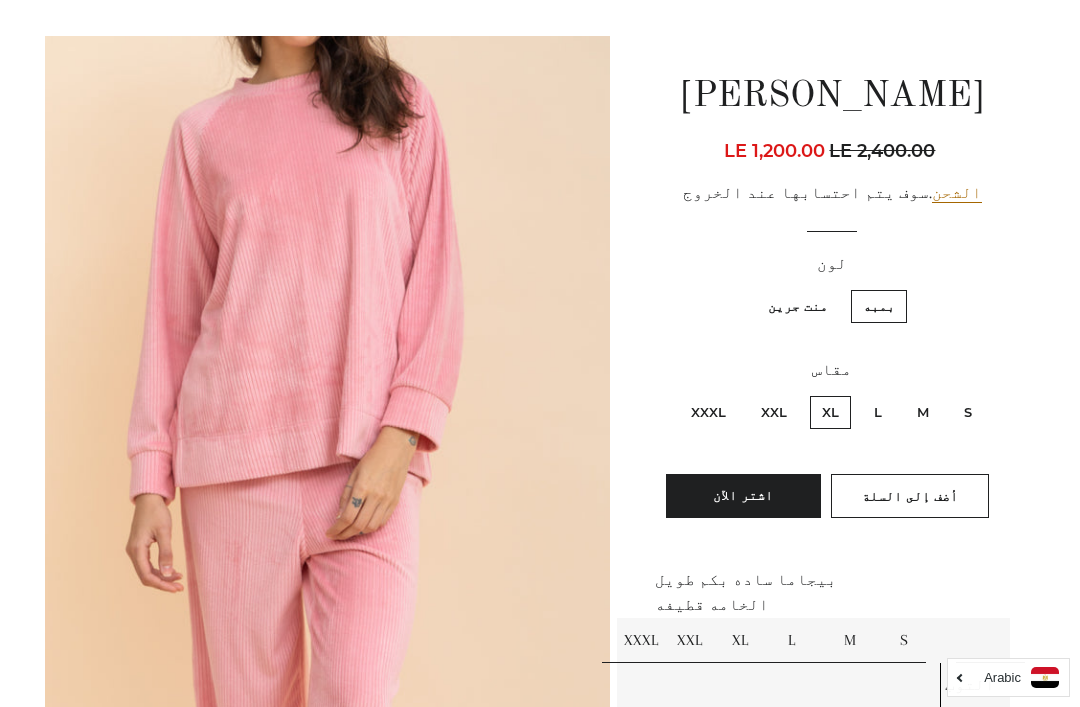 click on "S" at bounding box center (968, 412) 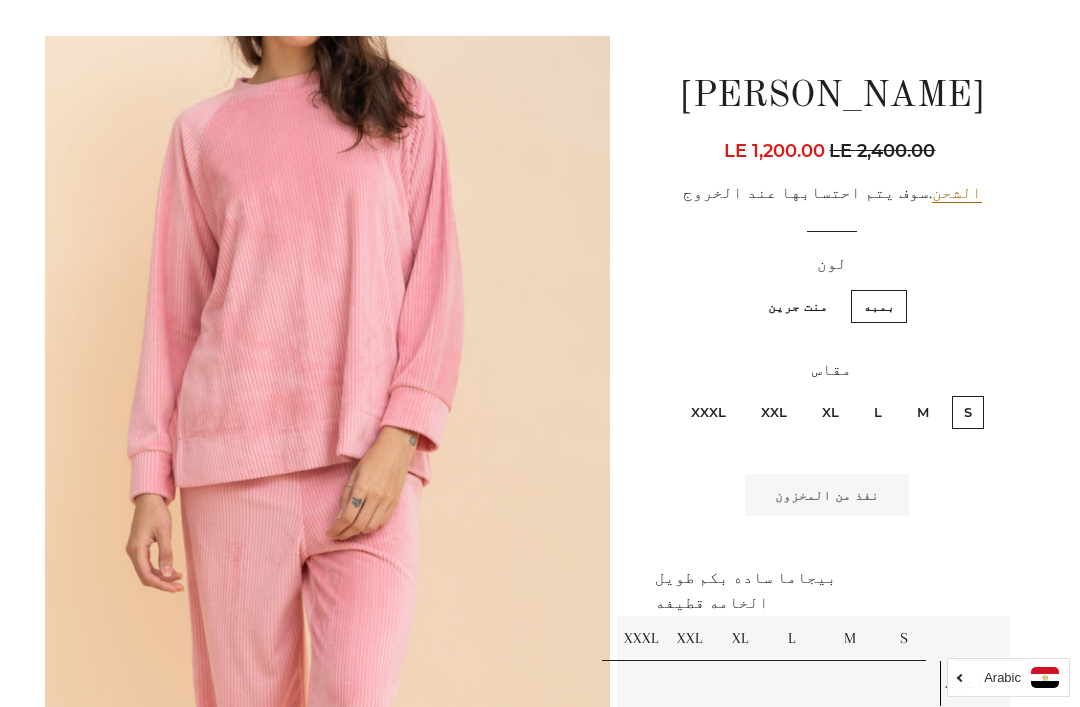 click on "M" at bounding box center [923, 412] 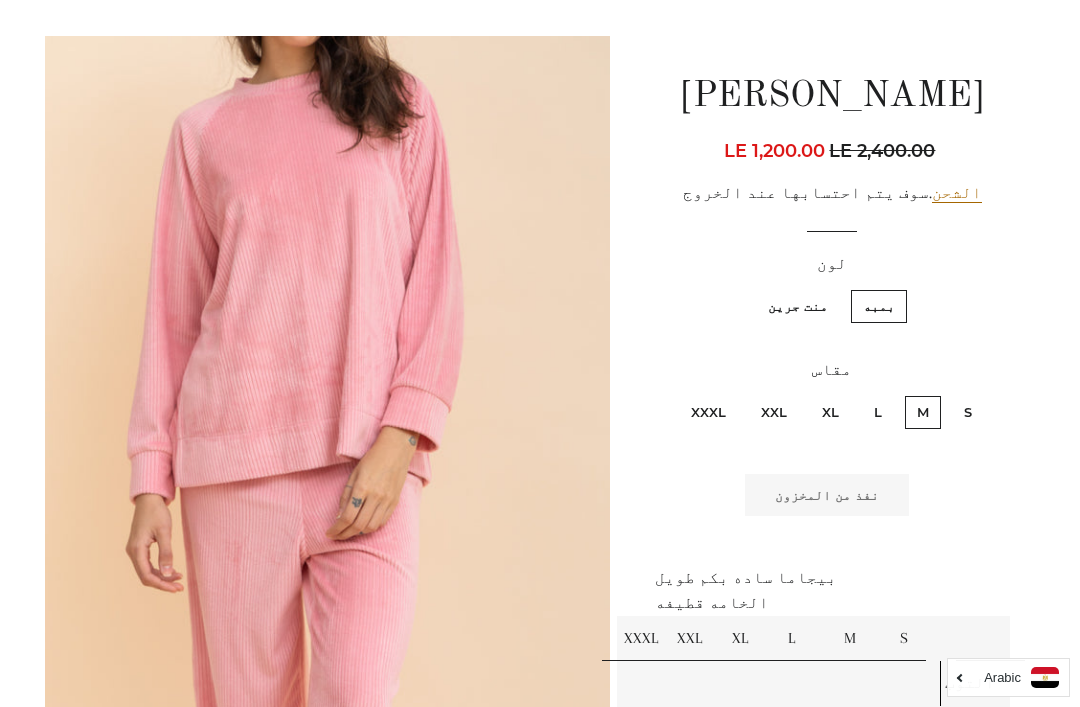 click on "منت جرين" at bounding box center (798, 306) 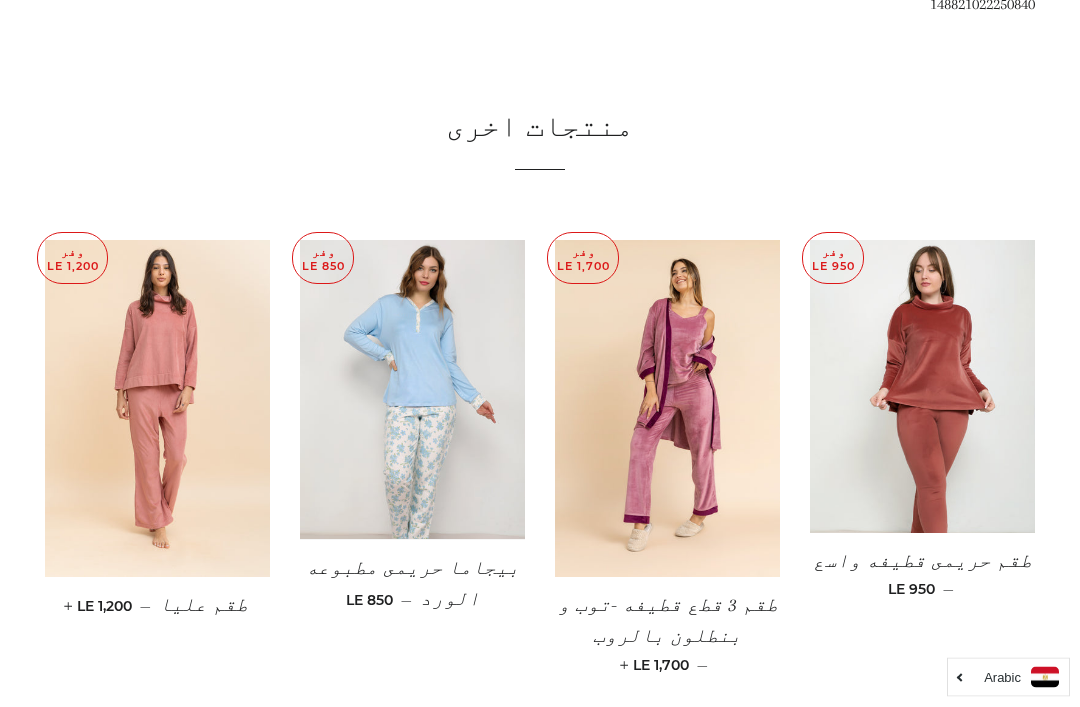 scroll, scrollTop: 1394, scrollLeft: 0, axis: vertical 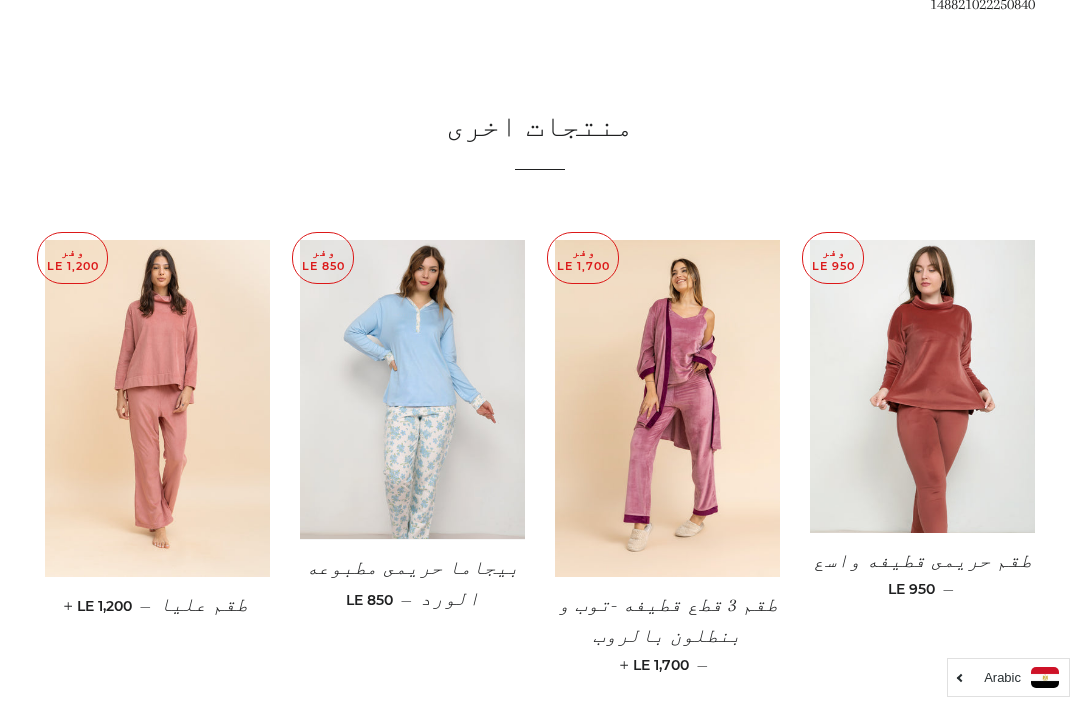 click at bounding box center (412, 390) 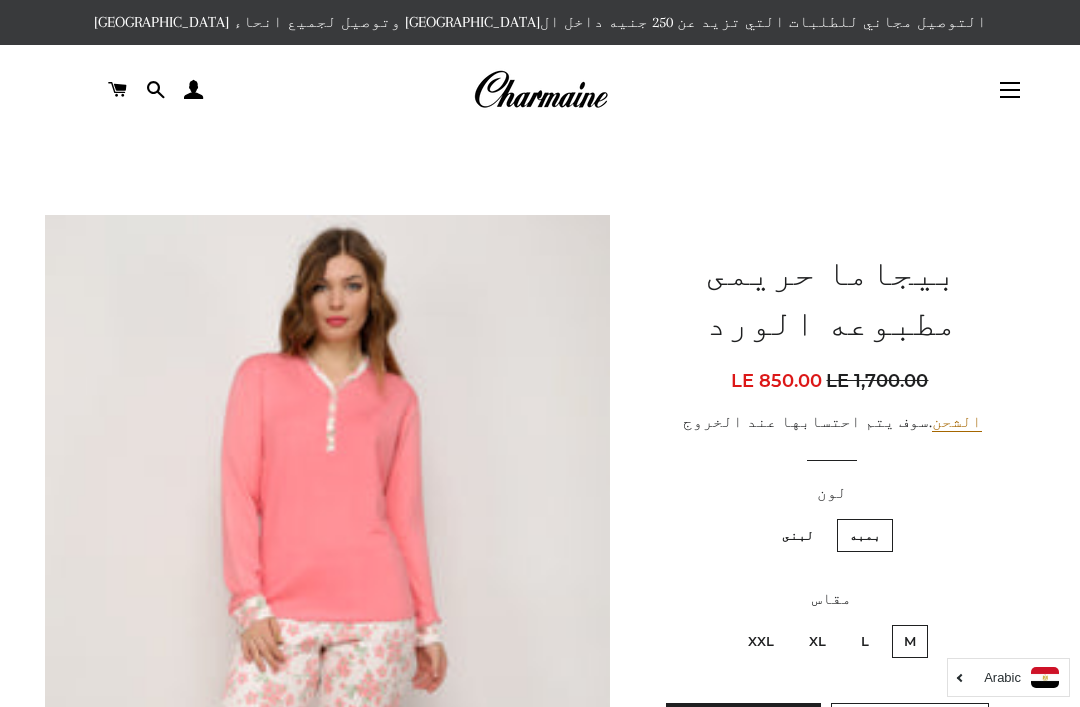 scroll, scrollTop: 0, scrollLeft: 0, axis: both 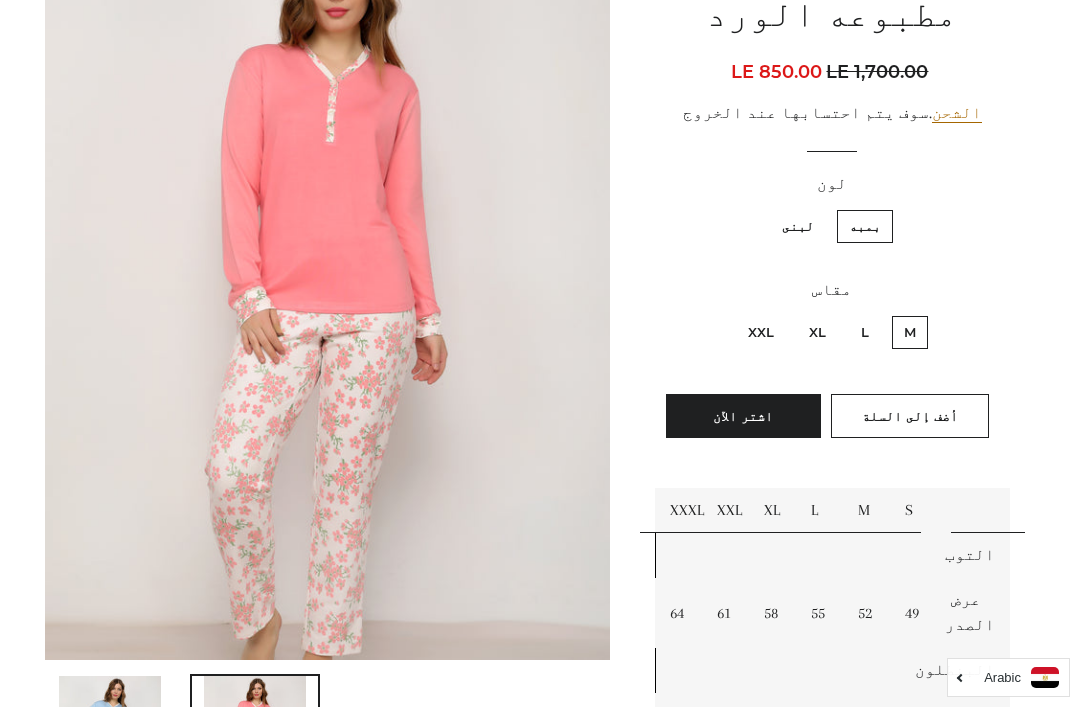 click on "لبنى" at bounding box center [798, 226] 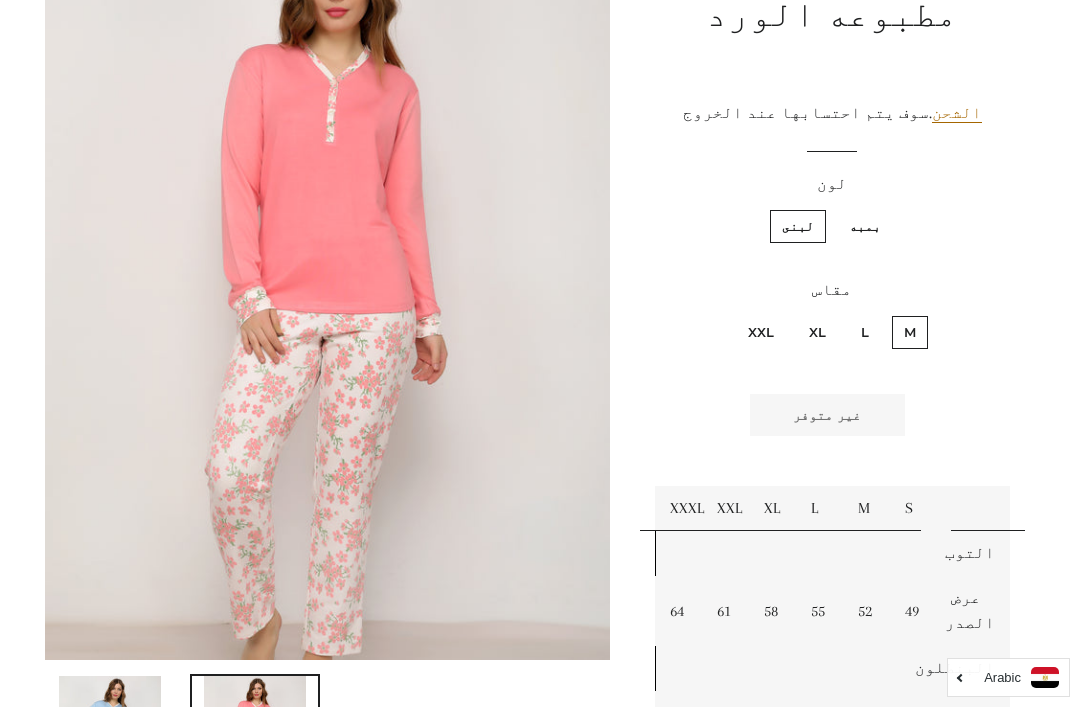 click on "L" at bounding box center (865, 332) 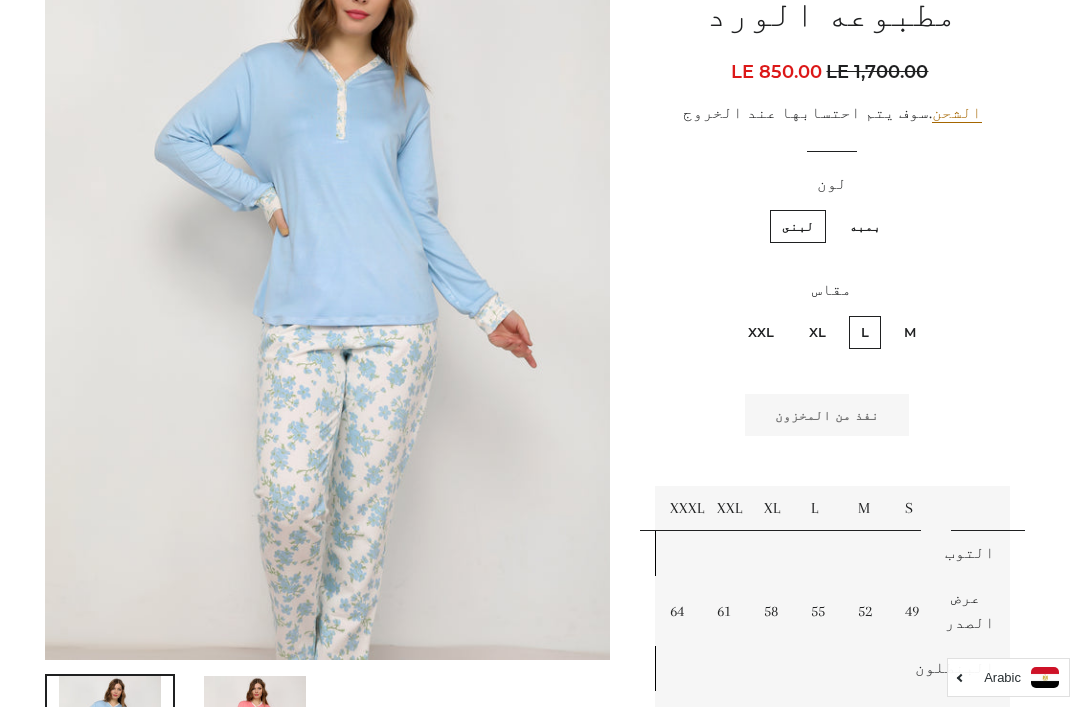 click on "XL" at bounding box center [817, 332] 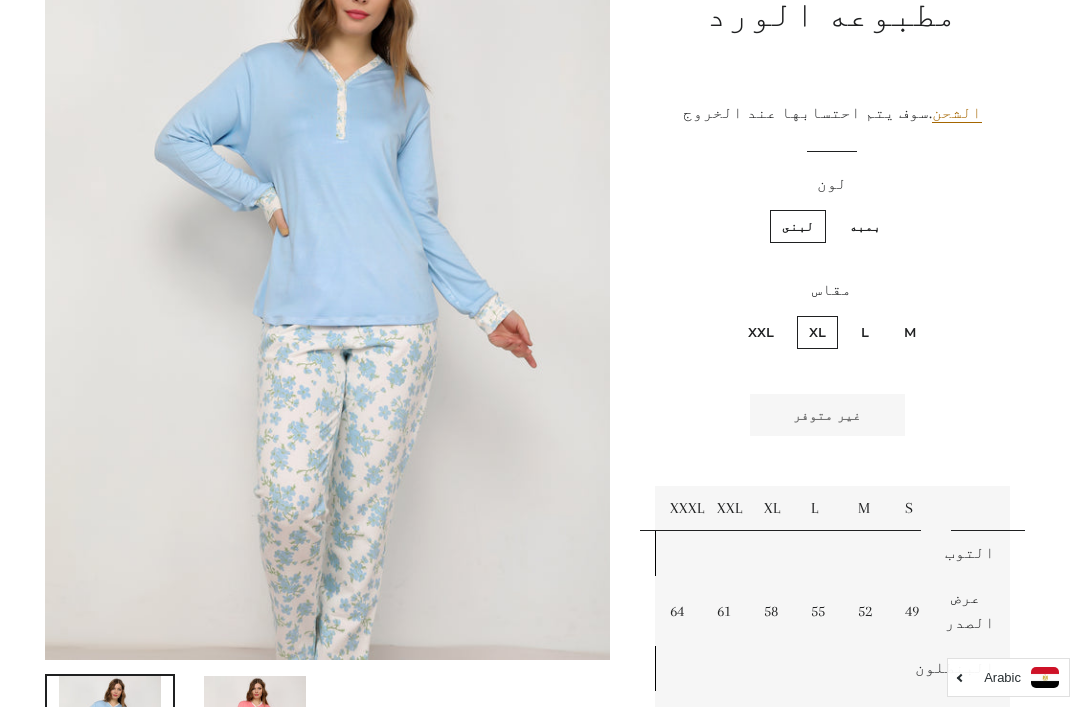click on "XXL" at bounding box center [761, 332] 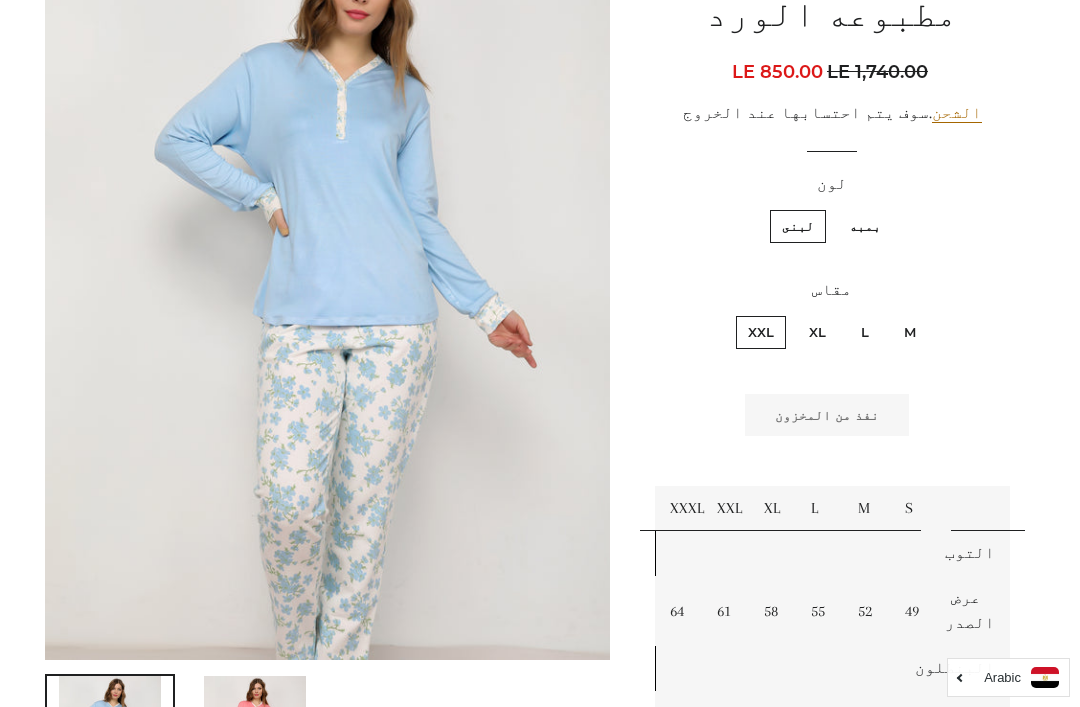 click on "بمبه" at bounding box center (865, 226) 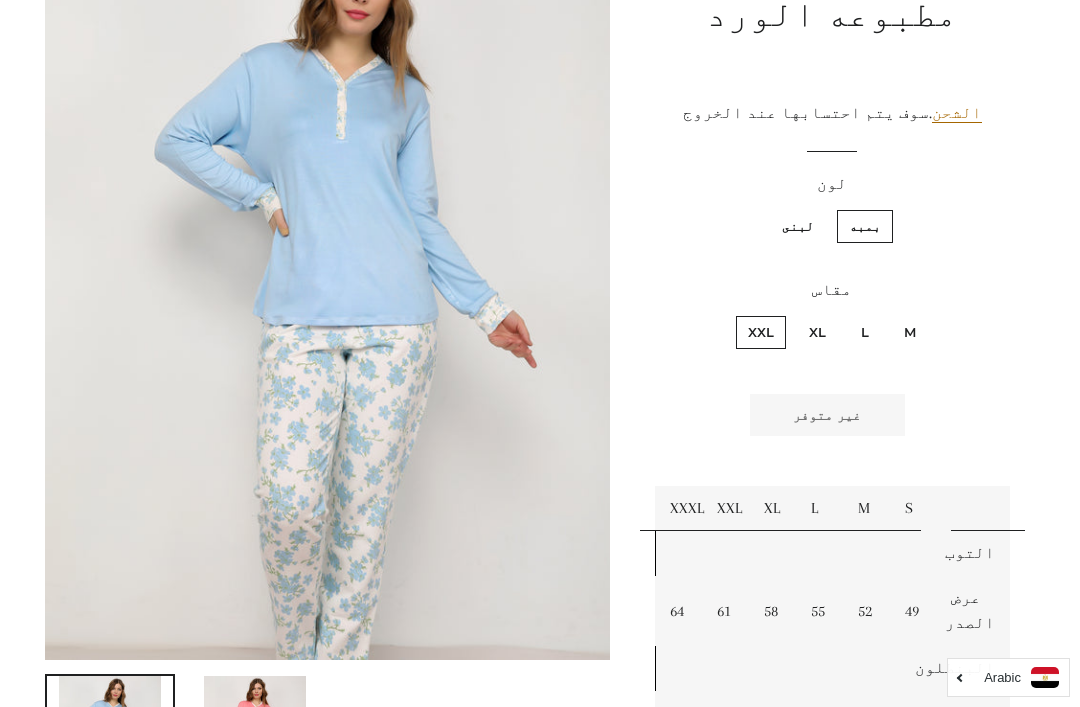 click on "M" at bounding box center (910, 332) 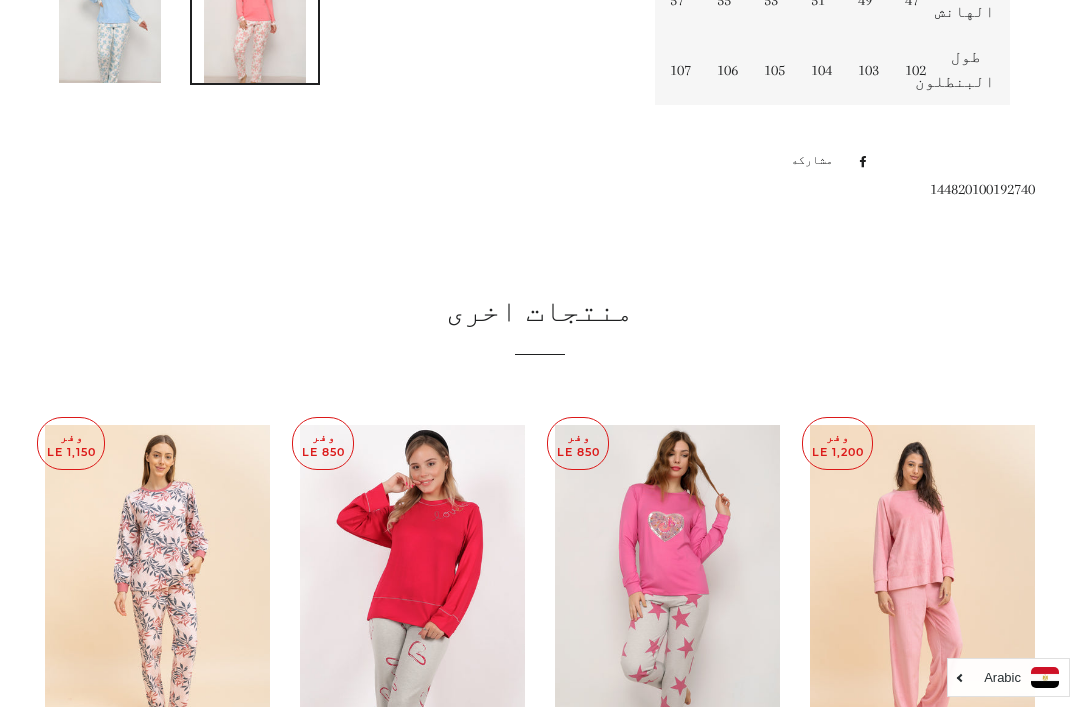 scroll, scrollTop: 1043, scrollLeft: 0, axis: vertical 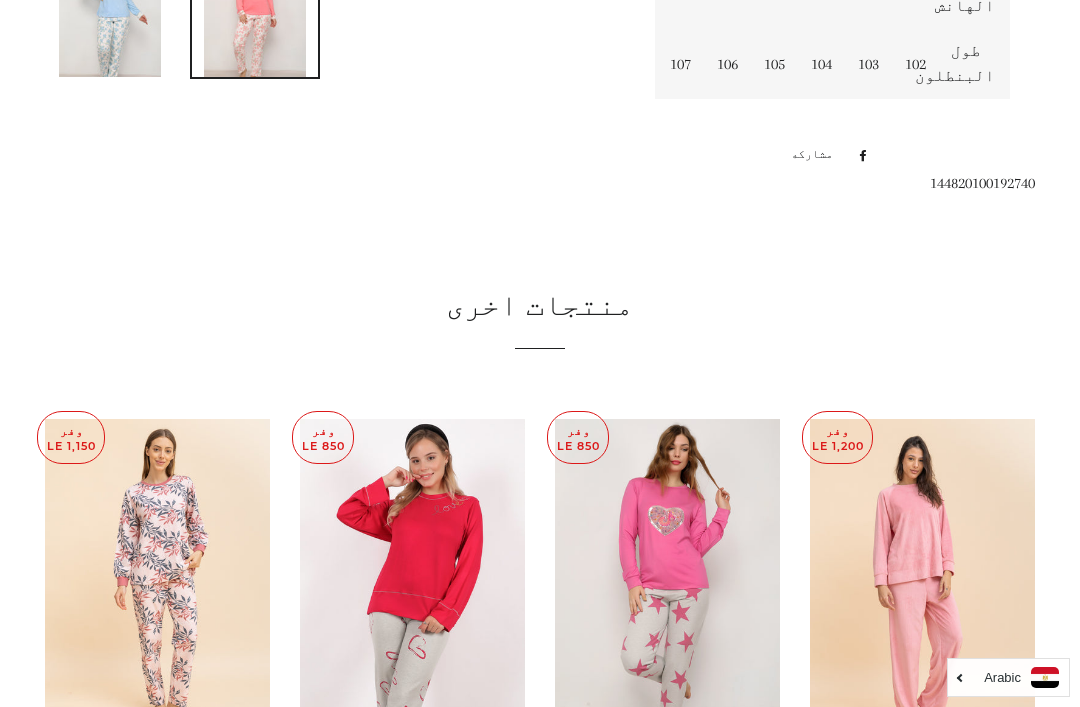 click at bounding box center (667, 569) 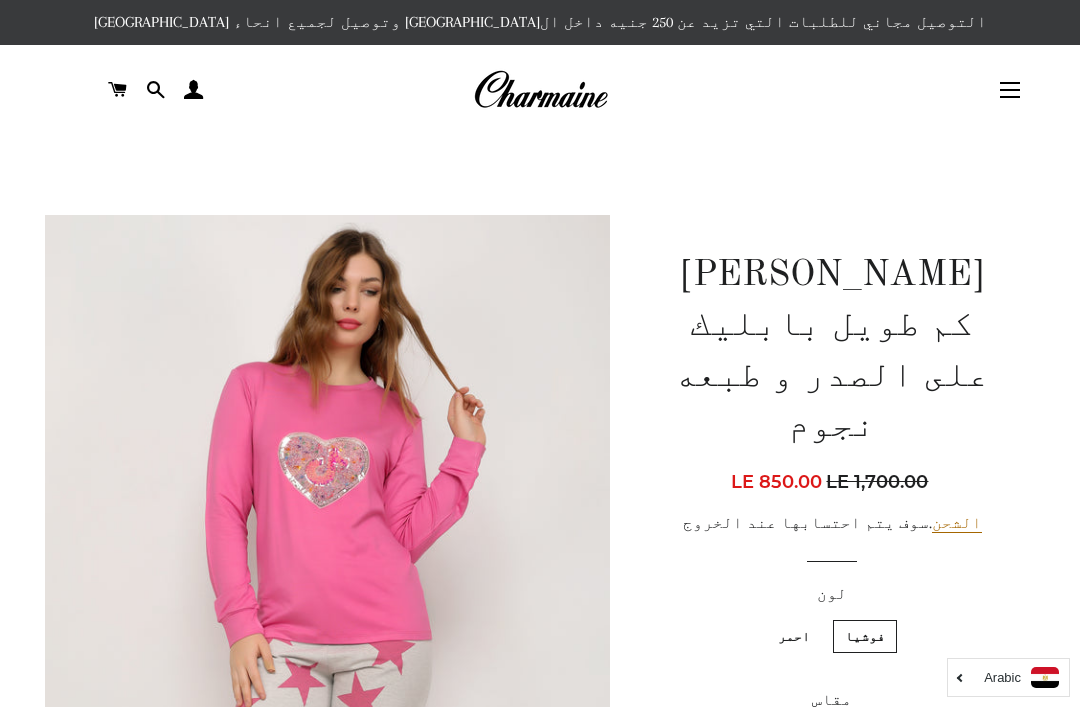 scroll, scrollTop: 0, scrollLeft: 0, axis: both 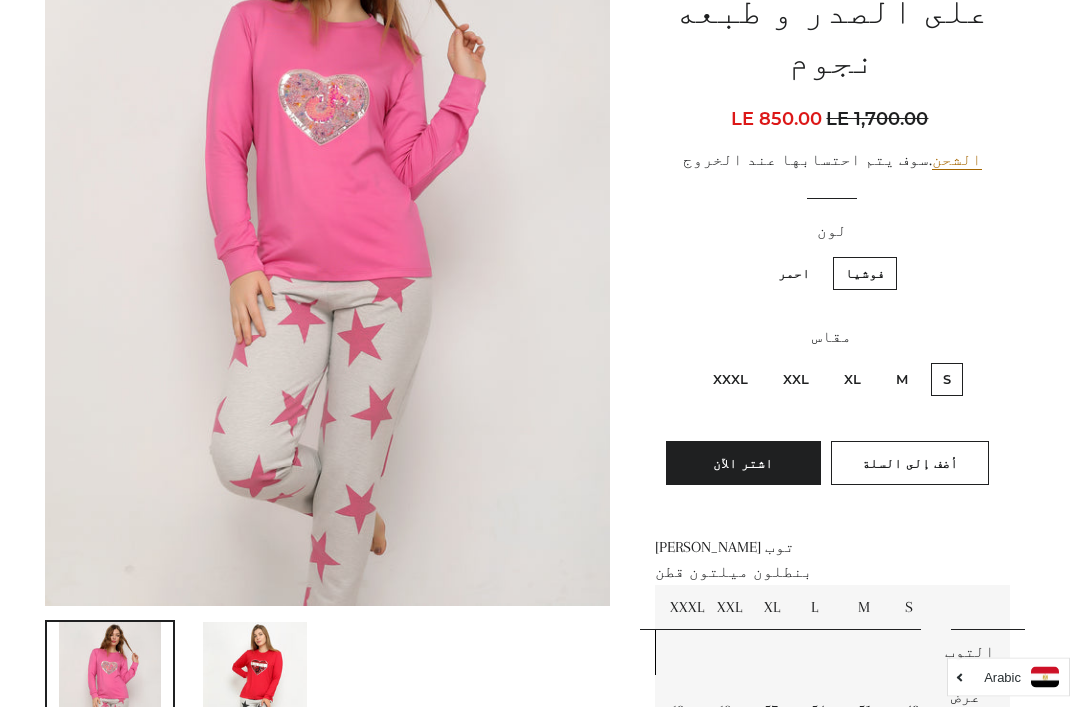 click at bounding box center [254, 690] 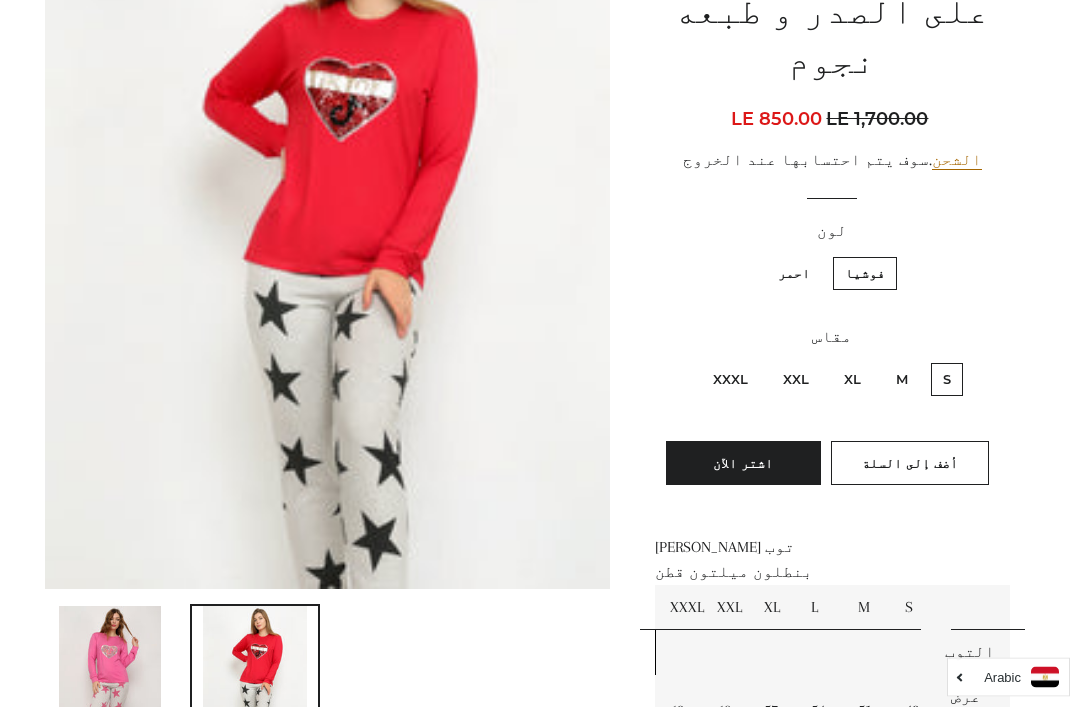 scroll, scrollTop: 363, scrollLeft: 0, axis: vertical 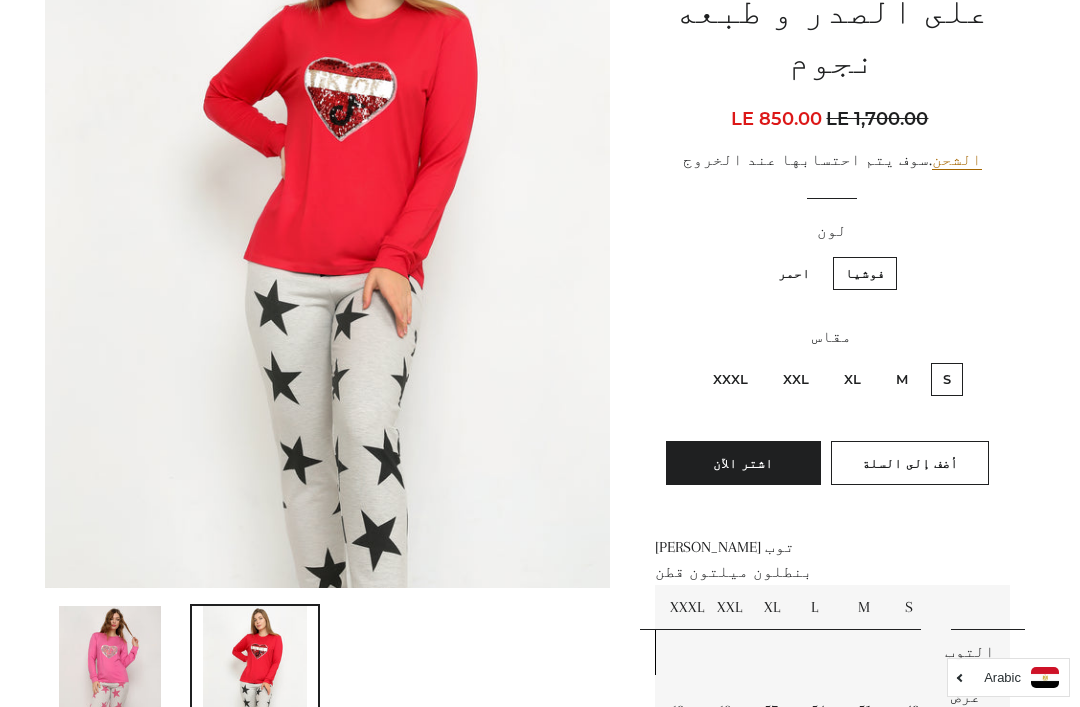 click on "احمر" at bounding box center (794, 273) 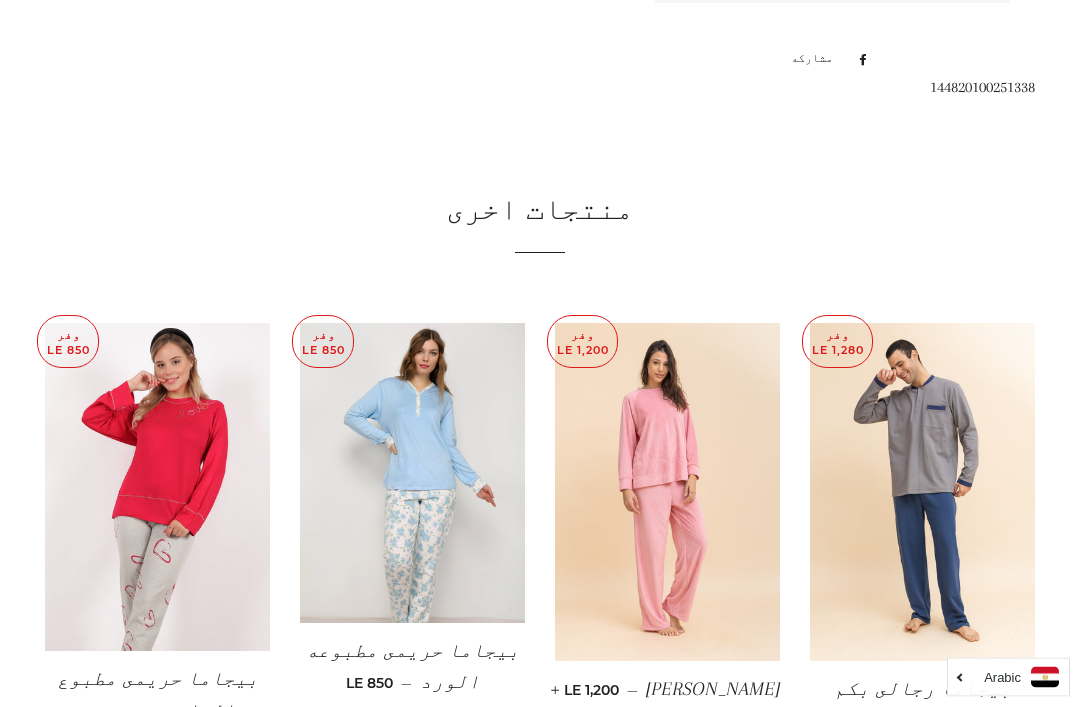 scroll, scrollTop: 1290, scrollLeft: 0, axis: vertical 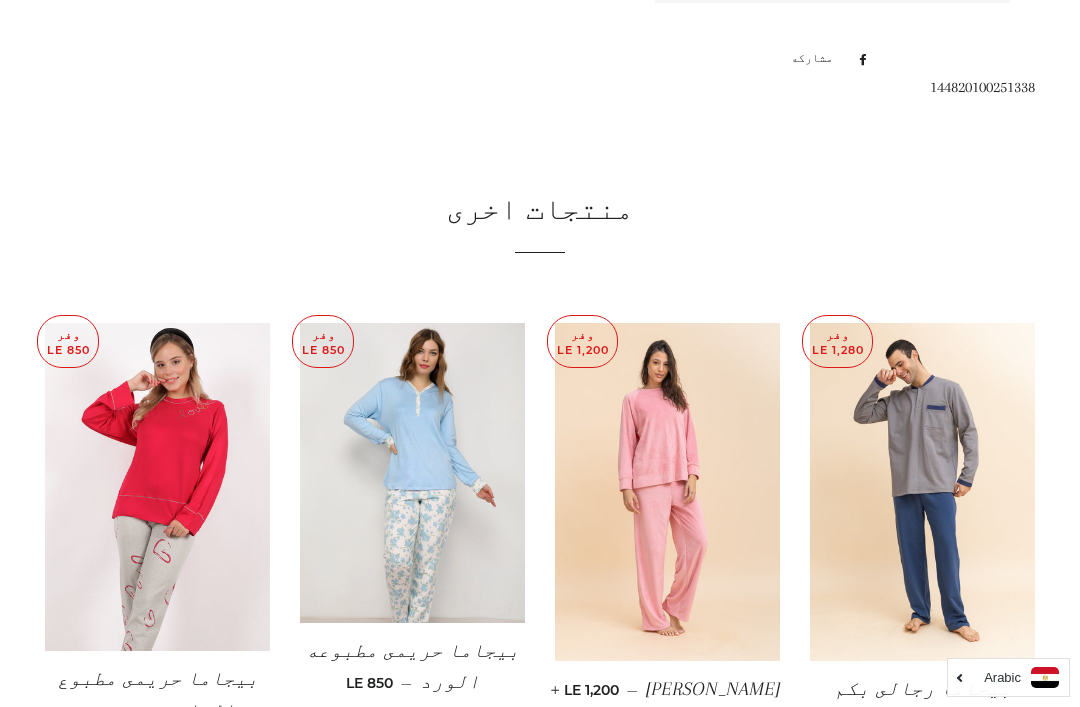 click at bounding box center [157, 487] 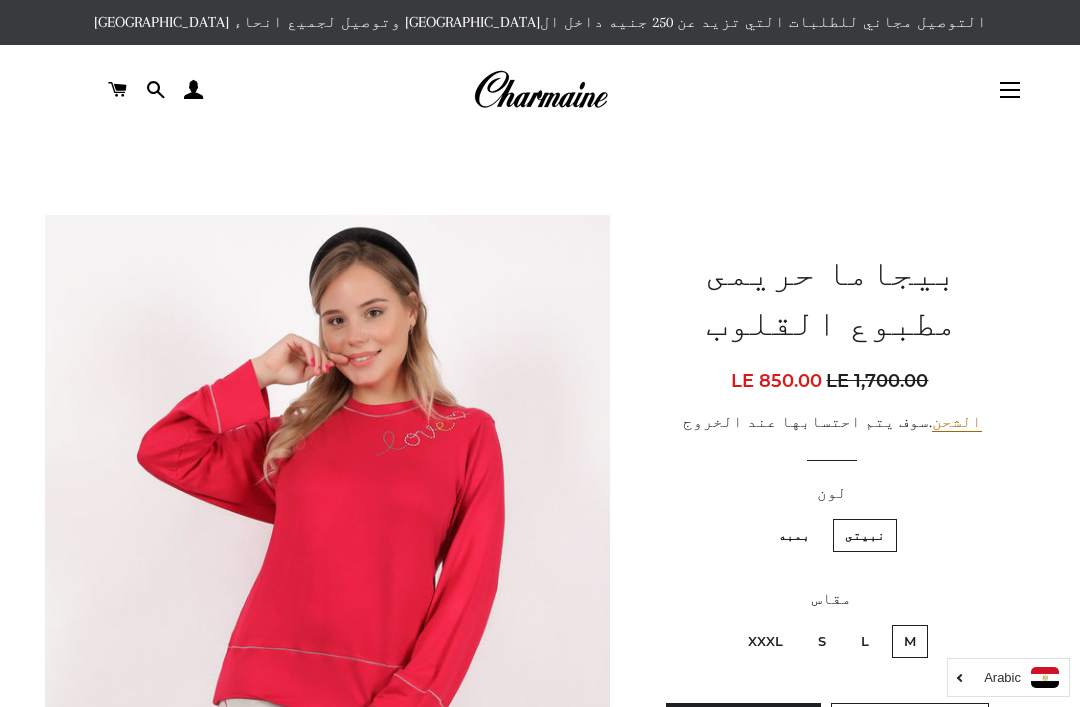 scroll, scrollTop: 0, scrollLeft: 0, axis: both 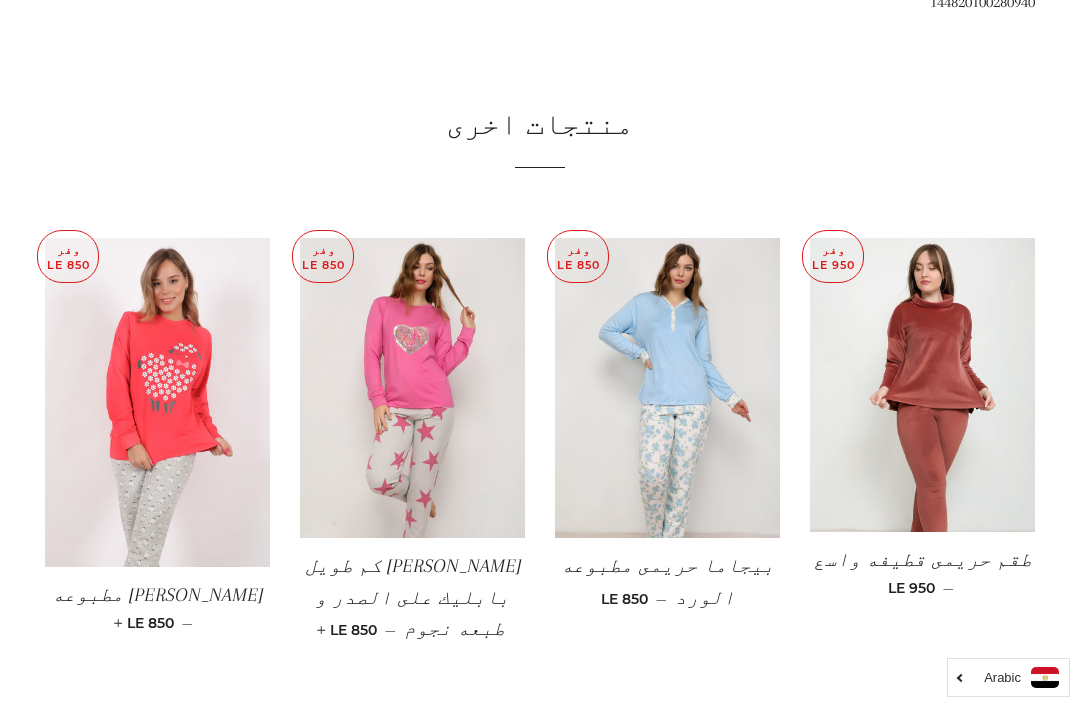 click at bounding box center (157, 402) 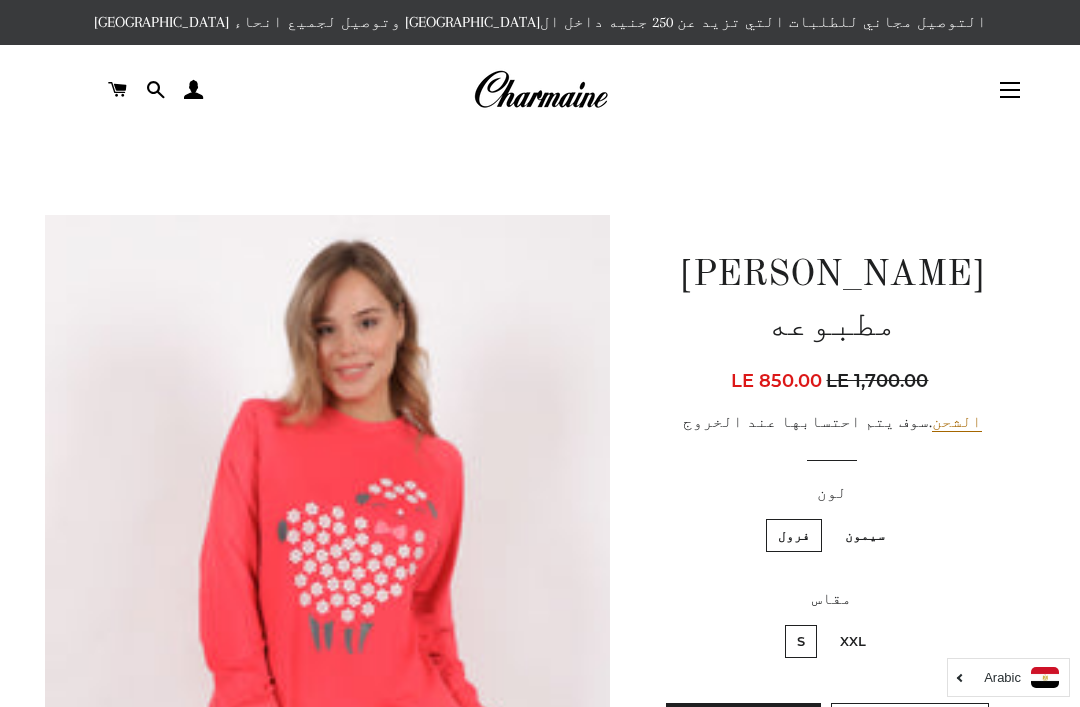 scroll, scrollTop: 0, scrollLeft: 0, axis: both 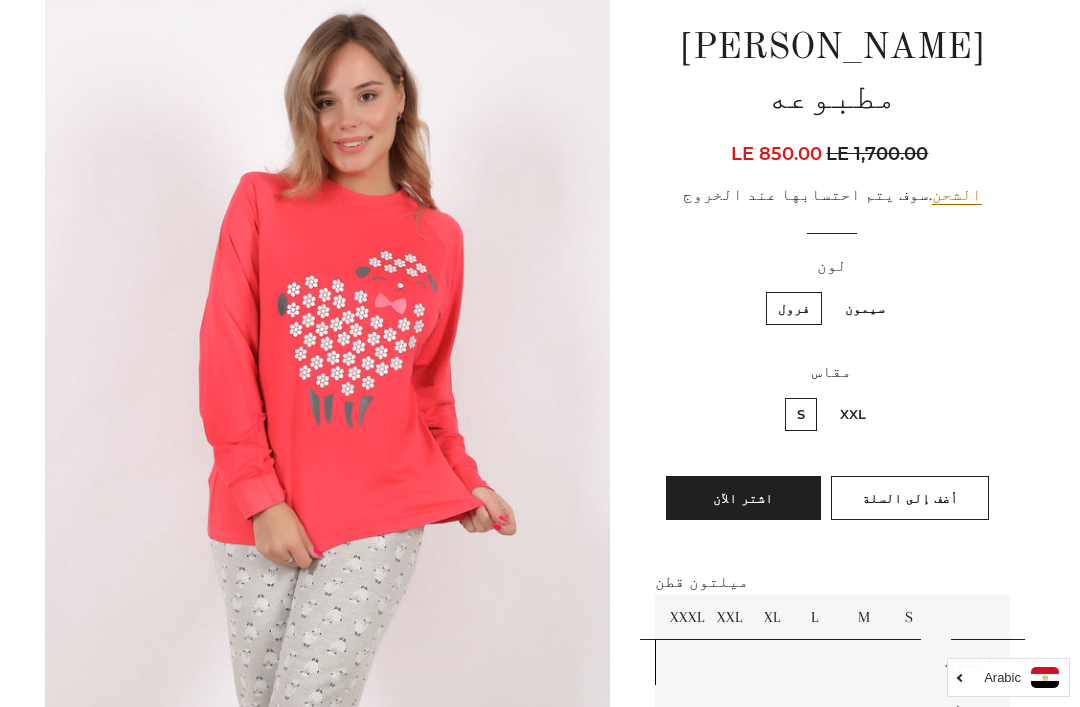 click on "[PERSON_NAME] مطبوعه
السعر العادي
LE 1,700.00" at bounding box center [540, 829] 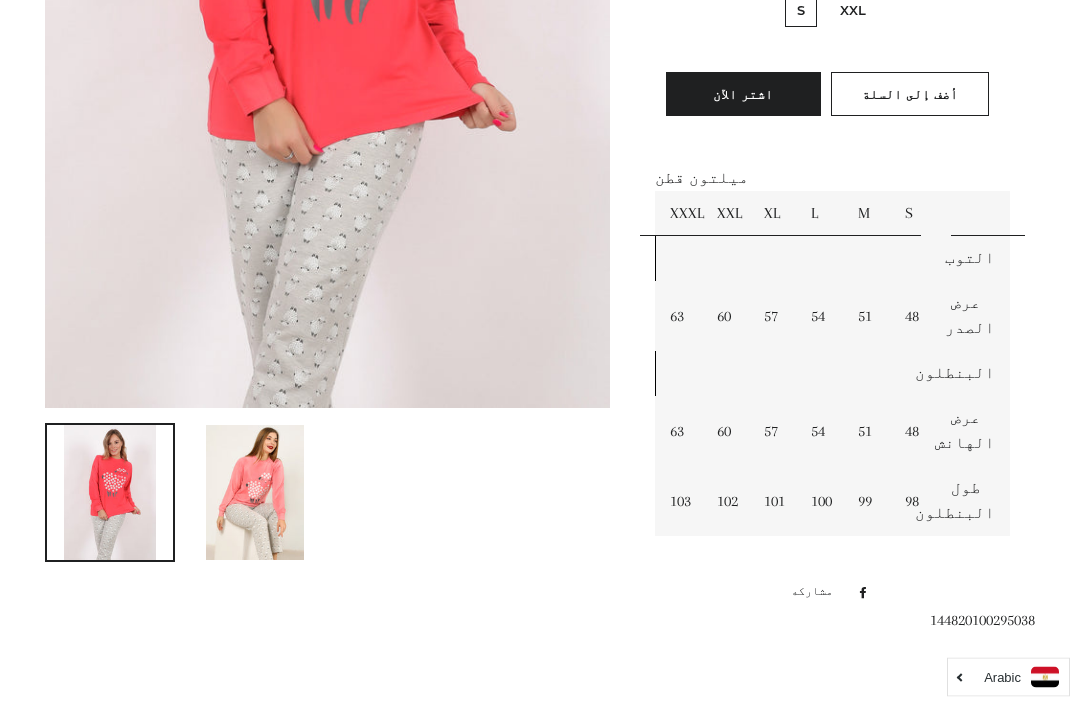 scroll, scrollTop: 719, scrollLeft: 0, axis: vertical 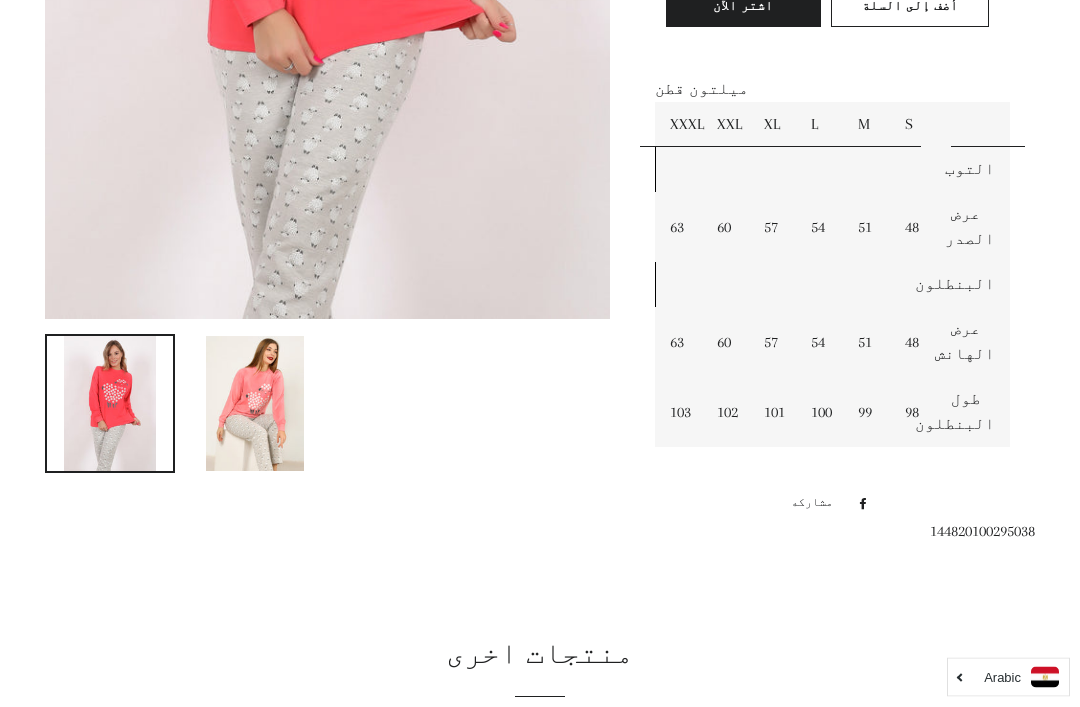 click at bounding box center (255, 404) 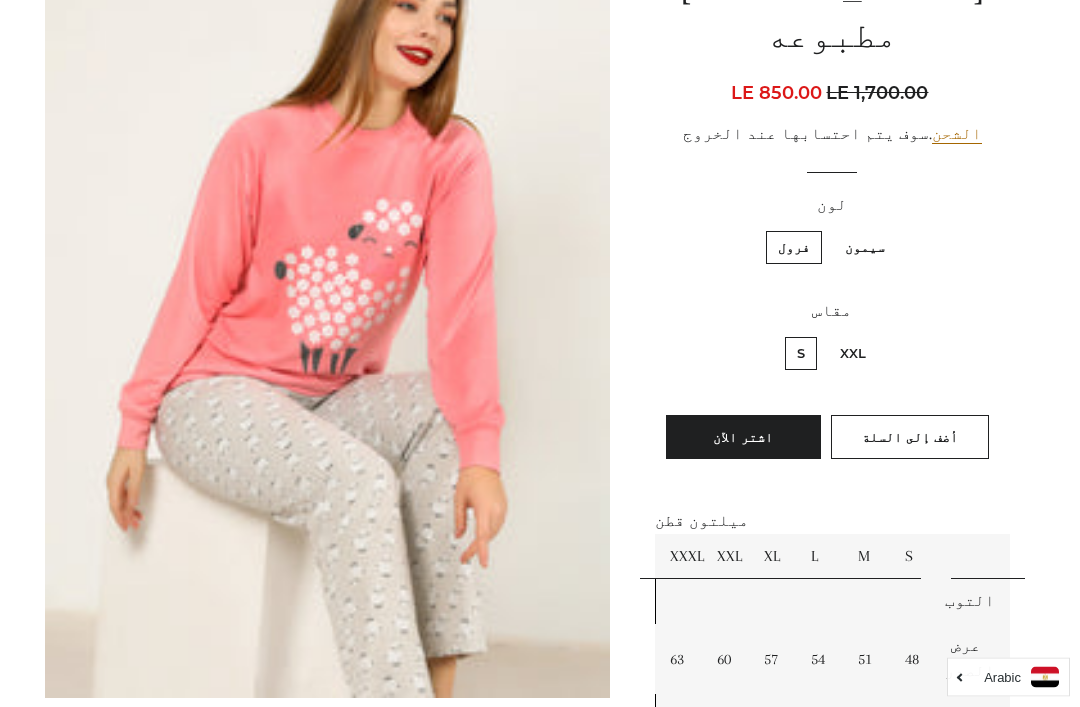 scroll, scrollTop: 288, scrollLeft: 0, axis: vertical 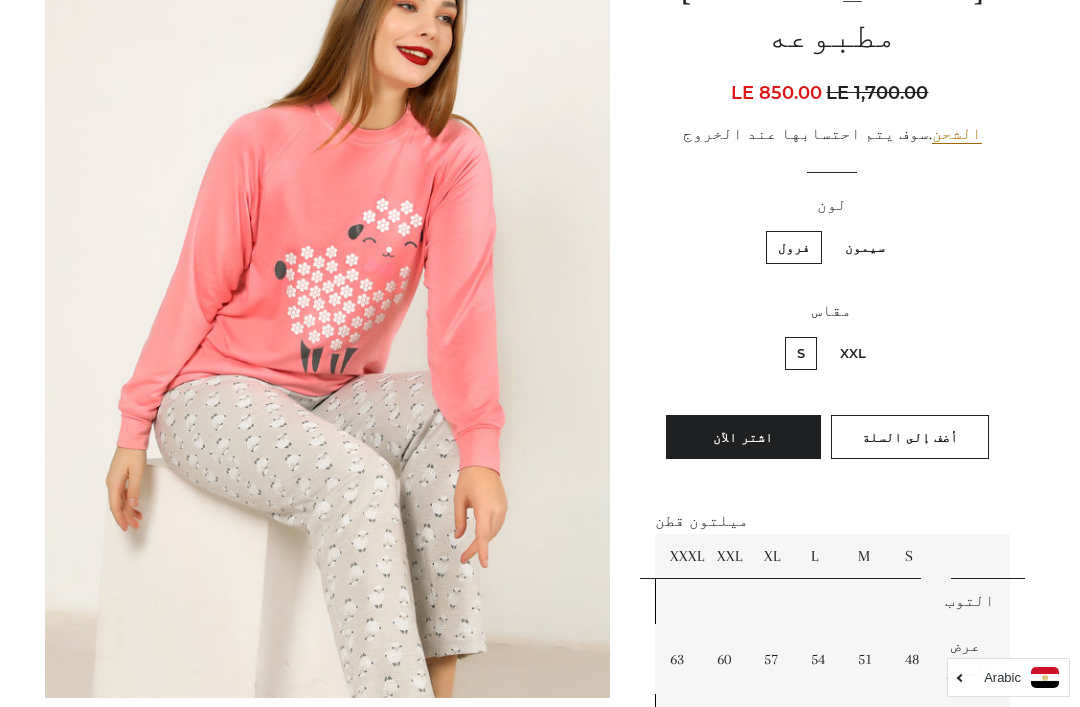 click on "سيمون" at bounding box center (865, 247) 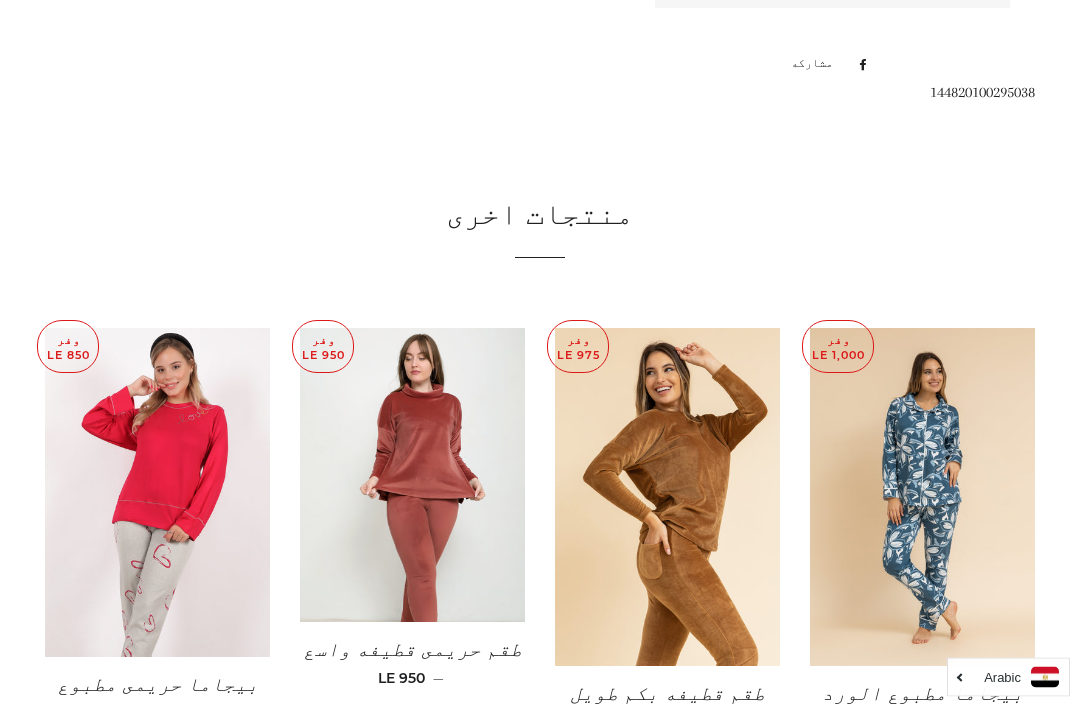 scroll, scrollTop: 1157, scrollLeft: 0, axis: vertical 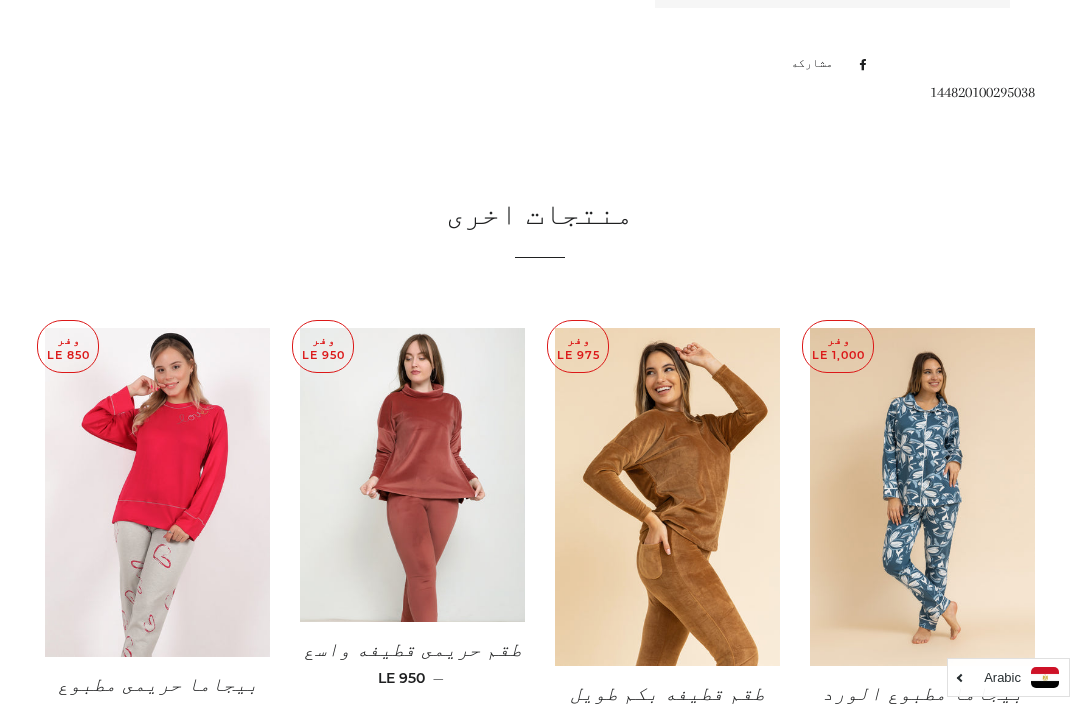 click at bounding box center [922, 497] 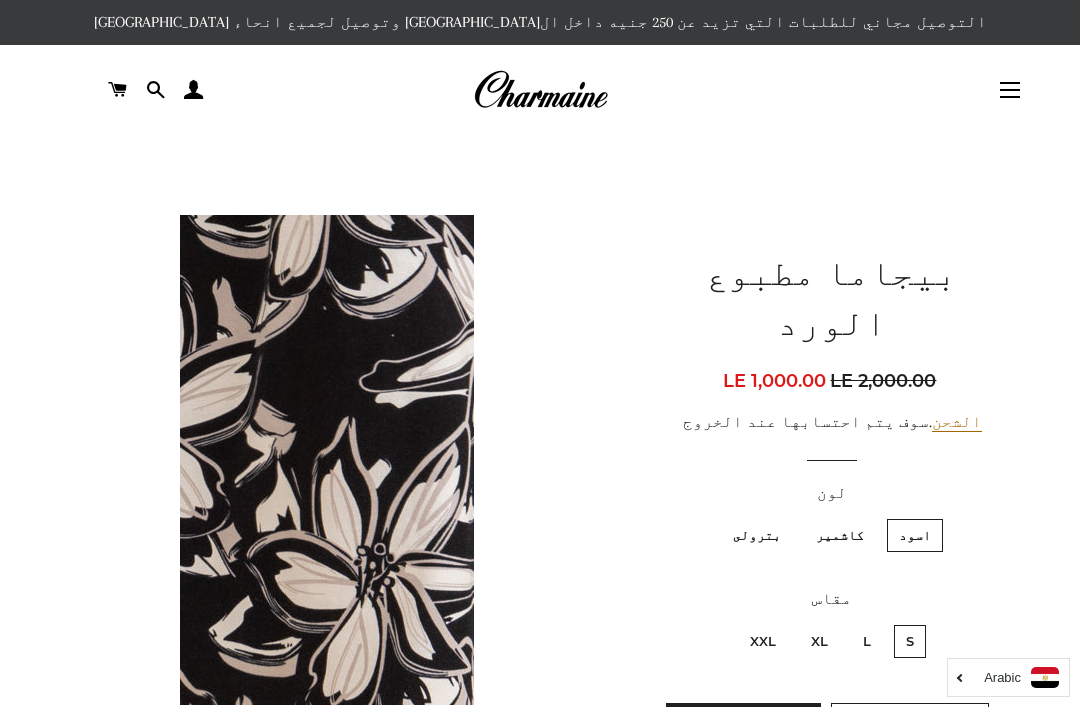 scroll, scrollTop: 0, scrollLeft: 0, axis: both 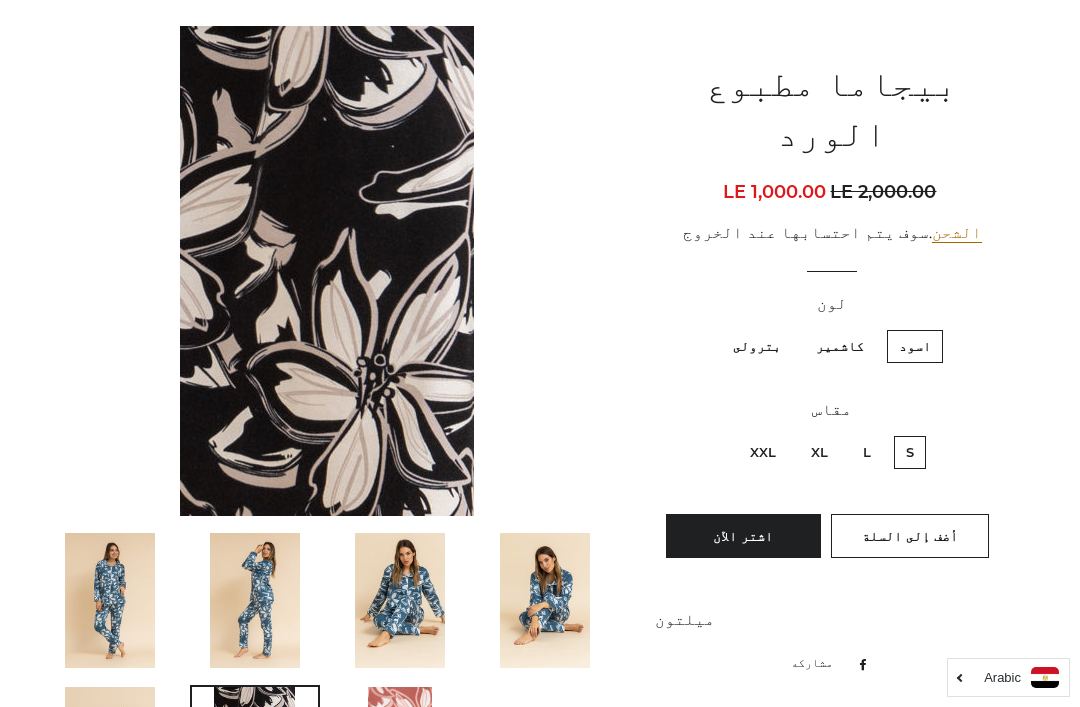 click on "L" at bounding box center [867, 452] 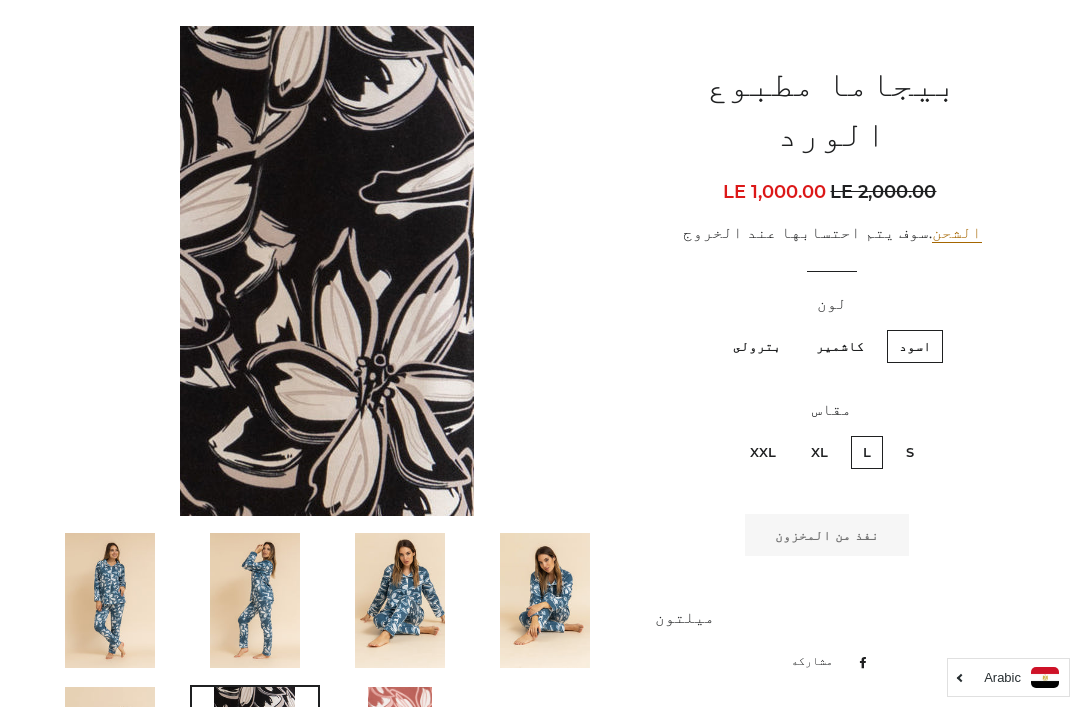 click on "S" at bounding box center (910, 452) 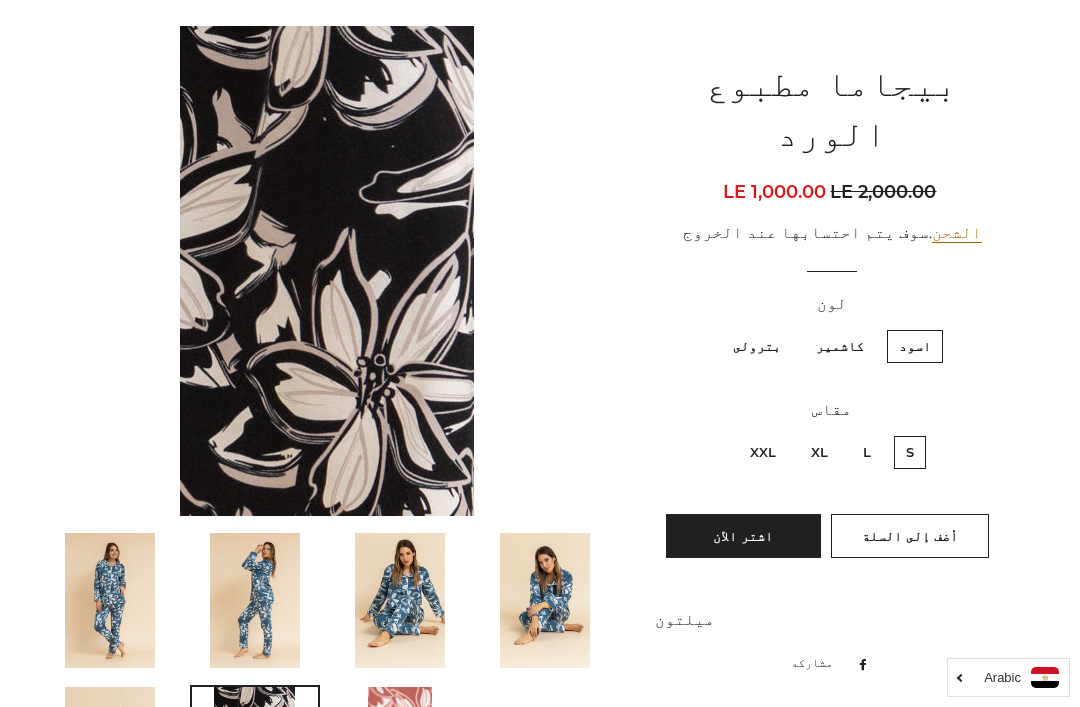 click on "كاشمير" at bounding box center (840, 346) 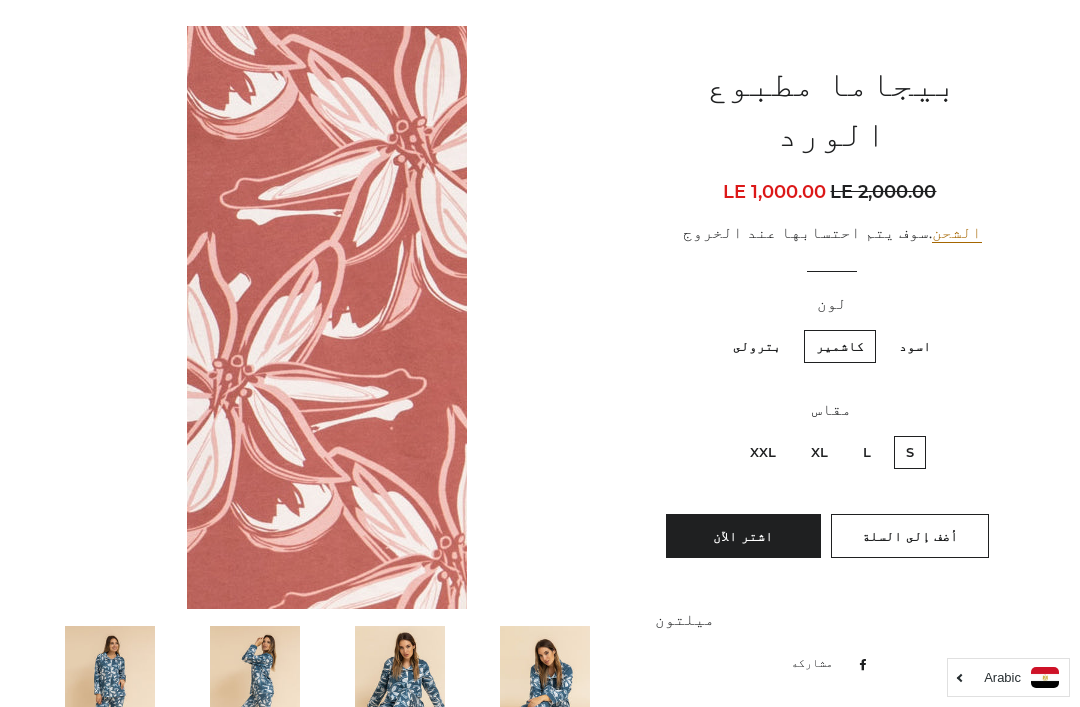 click on "بترولى" at bounding box center (757, 346) 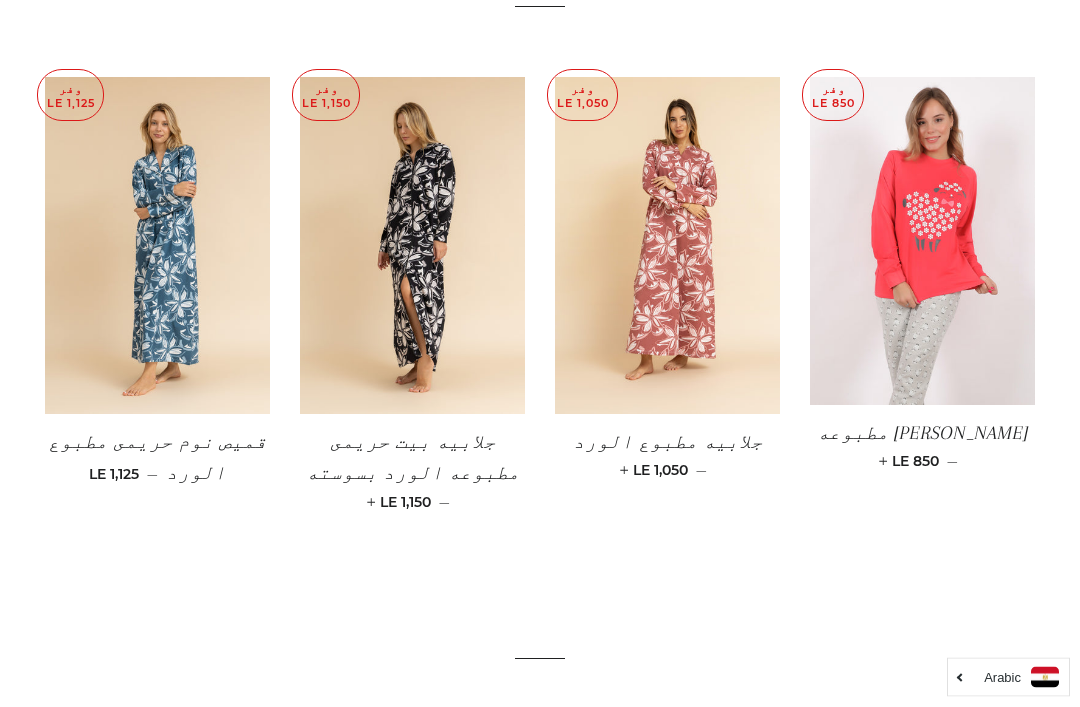 scroll, scrollTop: 1635, scrollLeft: 0, axis: vertical 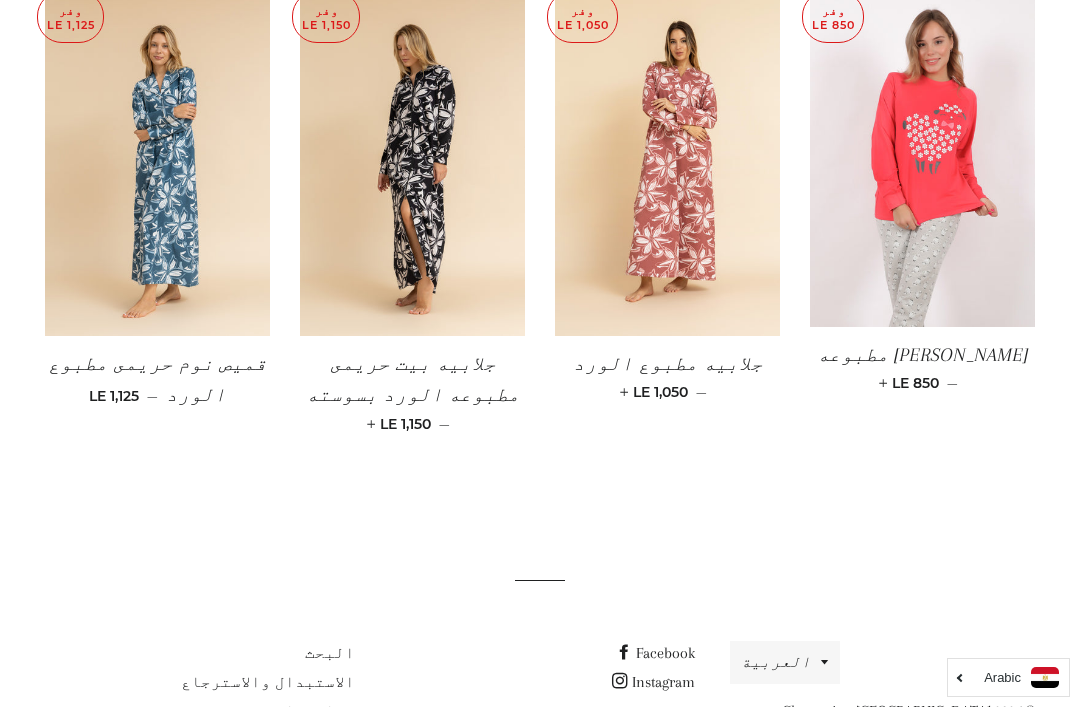 click at bounding box center [667, 168] 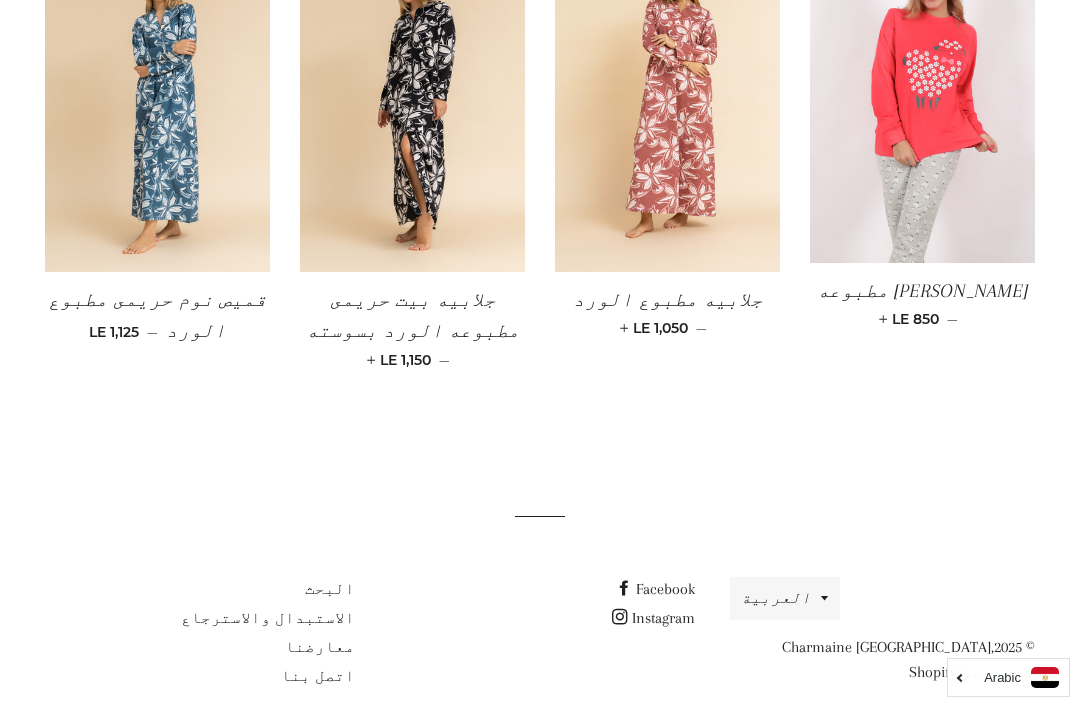 click at bounding box center [157, 104] 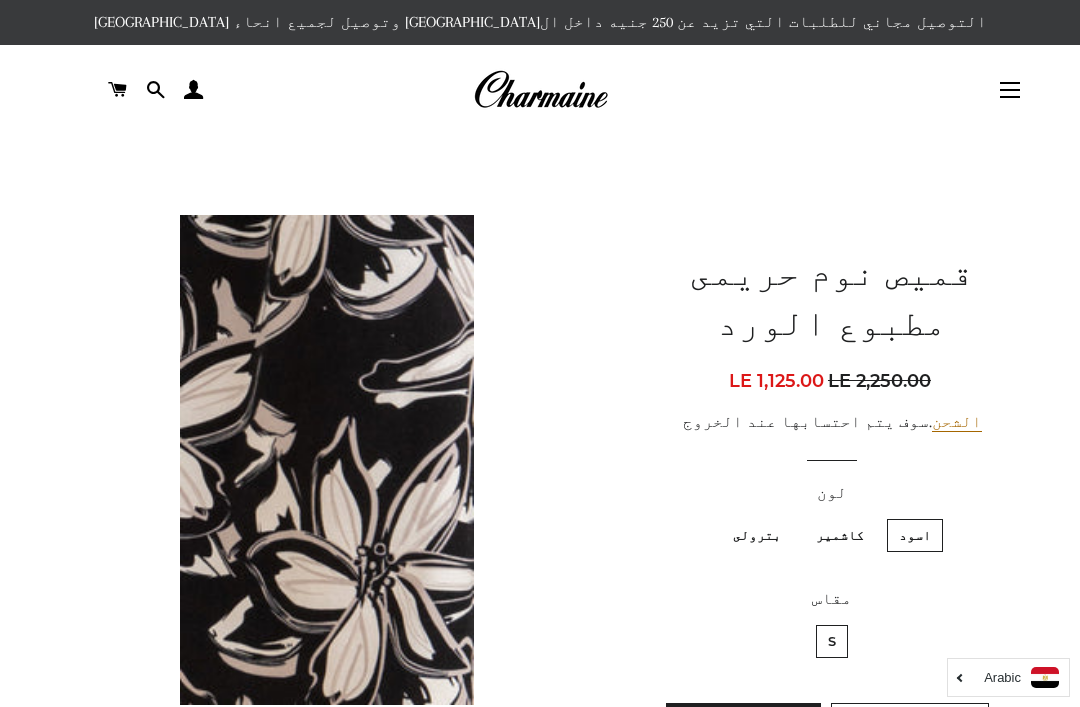 scroll, scrollTop: 0, scrollLeft: 0, axis: both 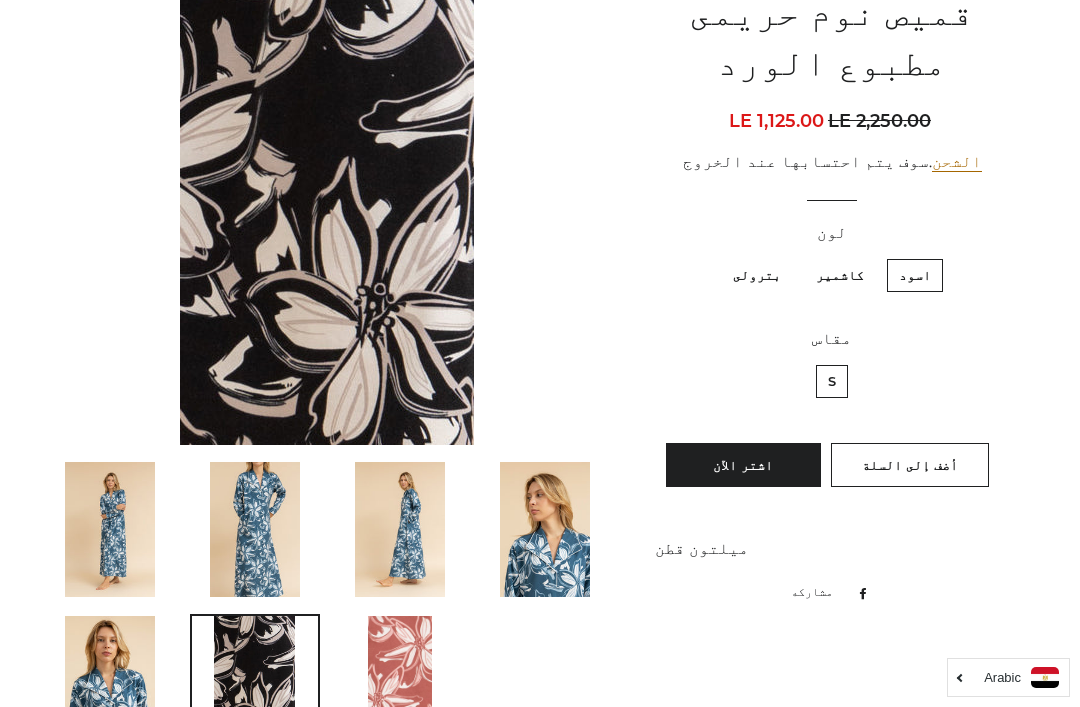 click on "بترولى" at bounding box center (757, 275) 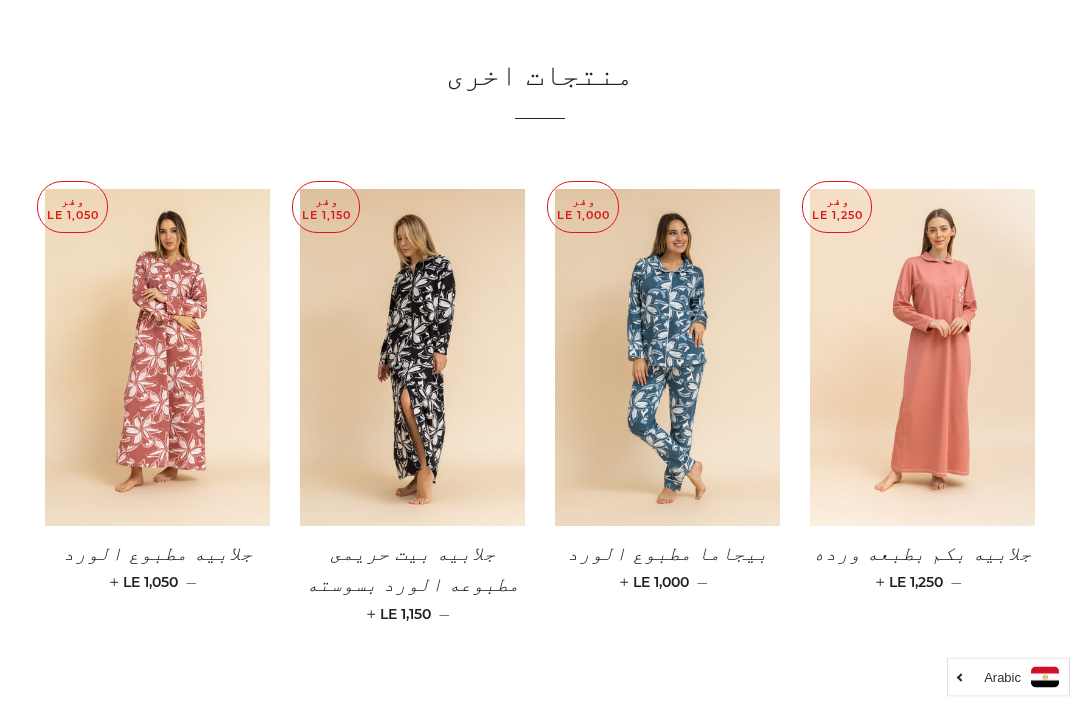 scroll, scrollTop: 1445, scrollLeft: 0, axis: vertical 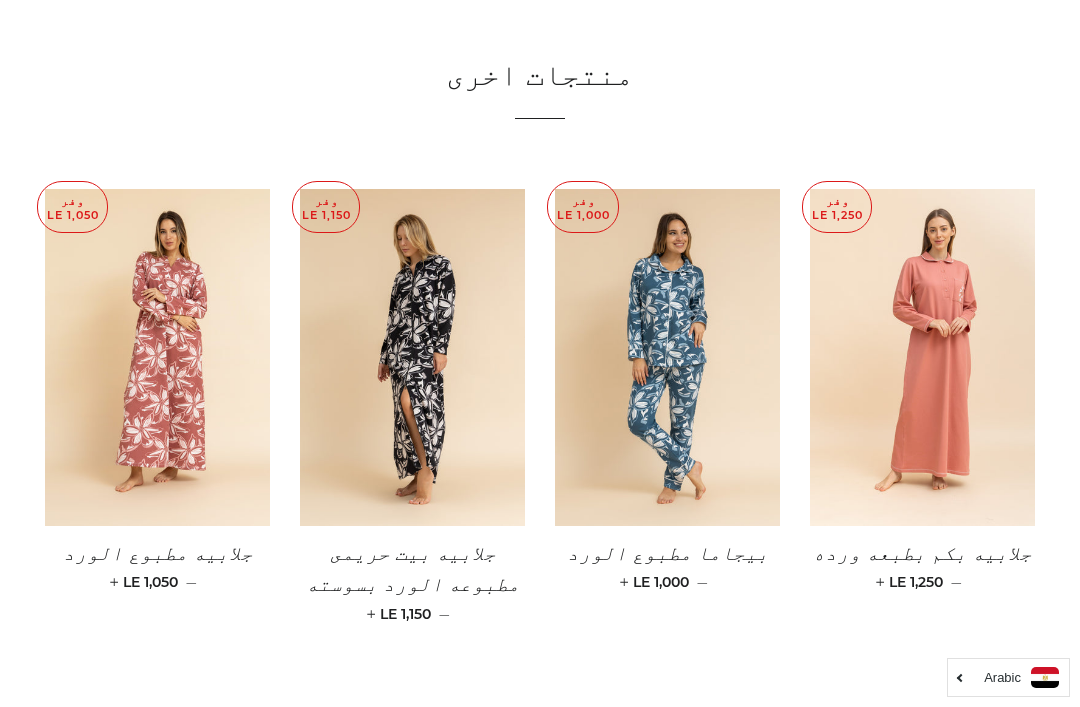 click at bounding box center (667, 358) 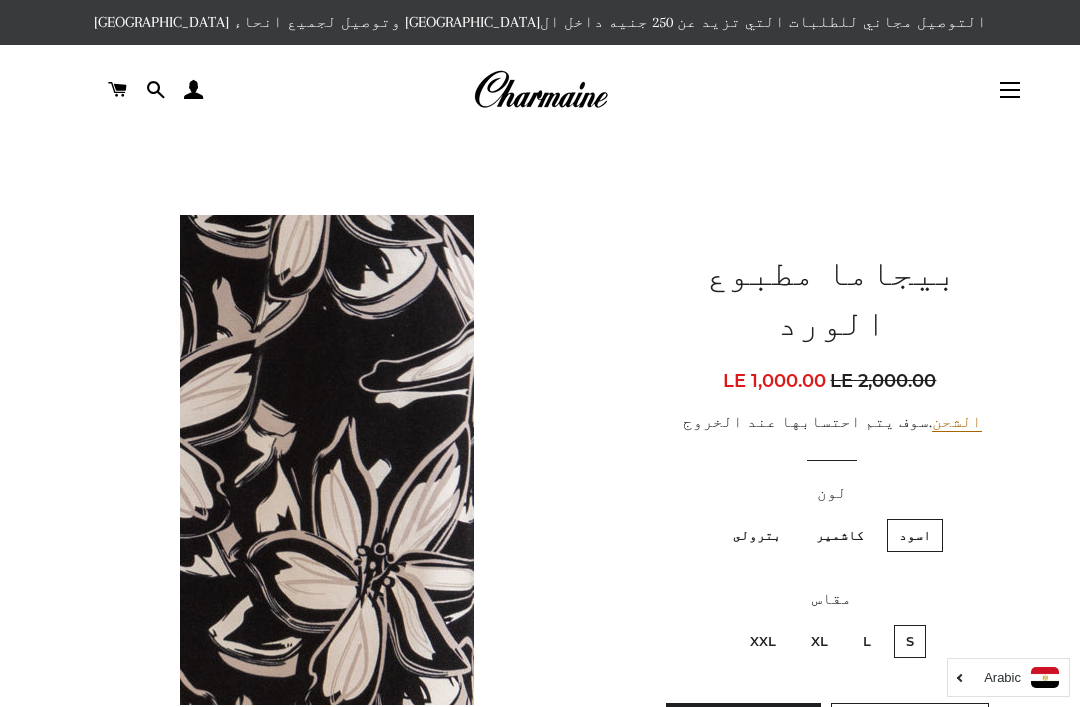 scroll, scrollTop: 0, scrollLeft: 0, axis: both 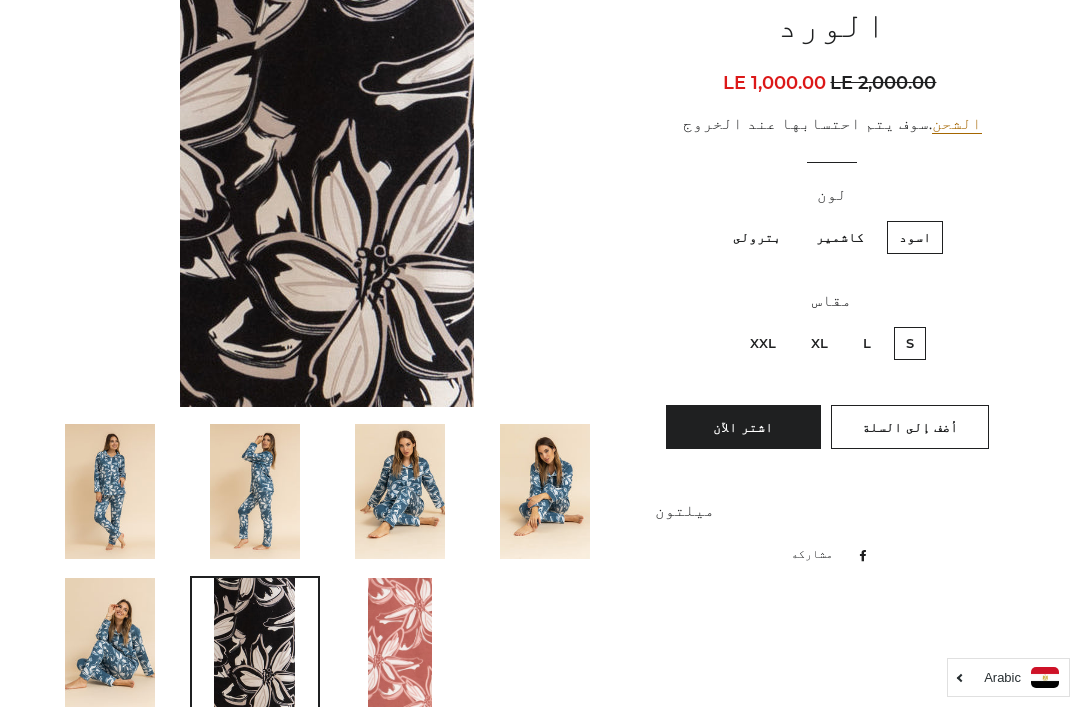 click on "بترولى" at bounding box center (757, 237) 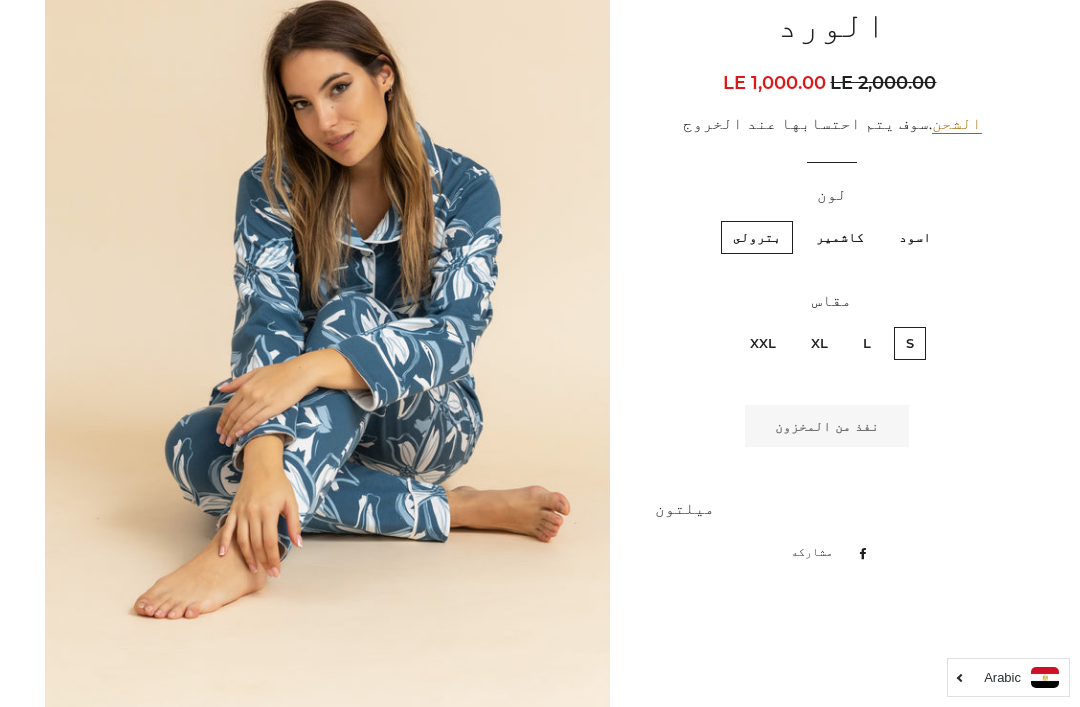 click on "L" at bounding box center (867, 343) 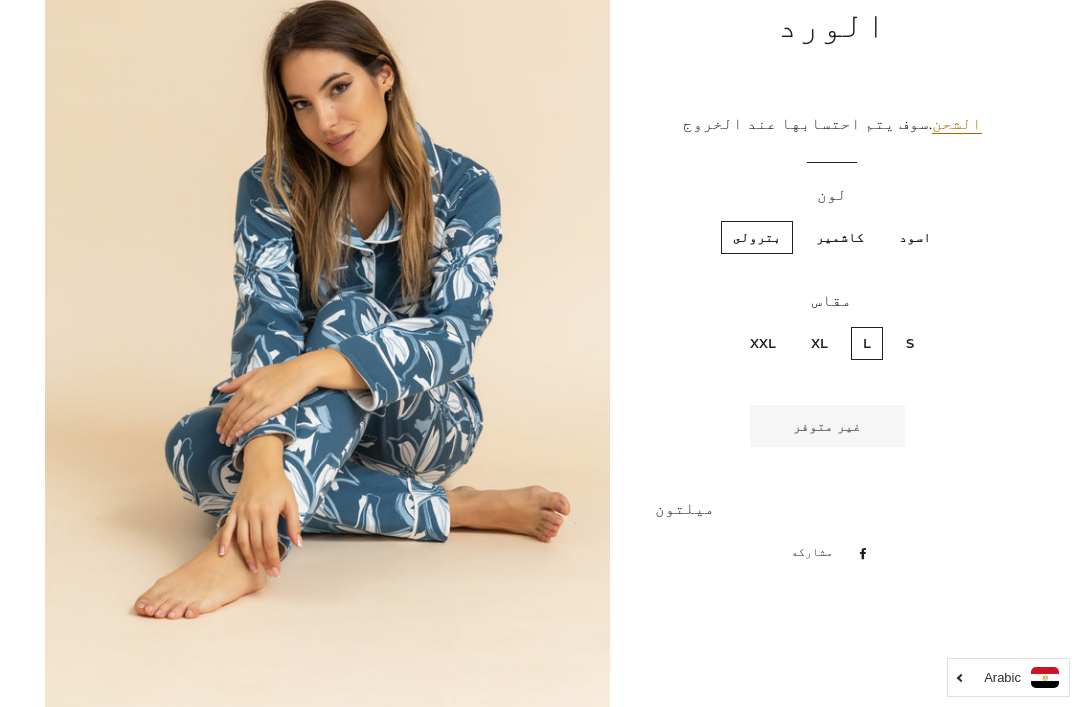 click on "XL" at bounding box center (819, 343) 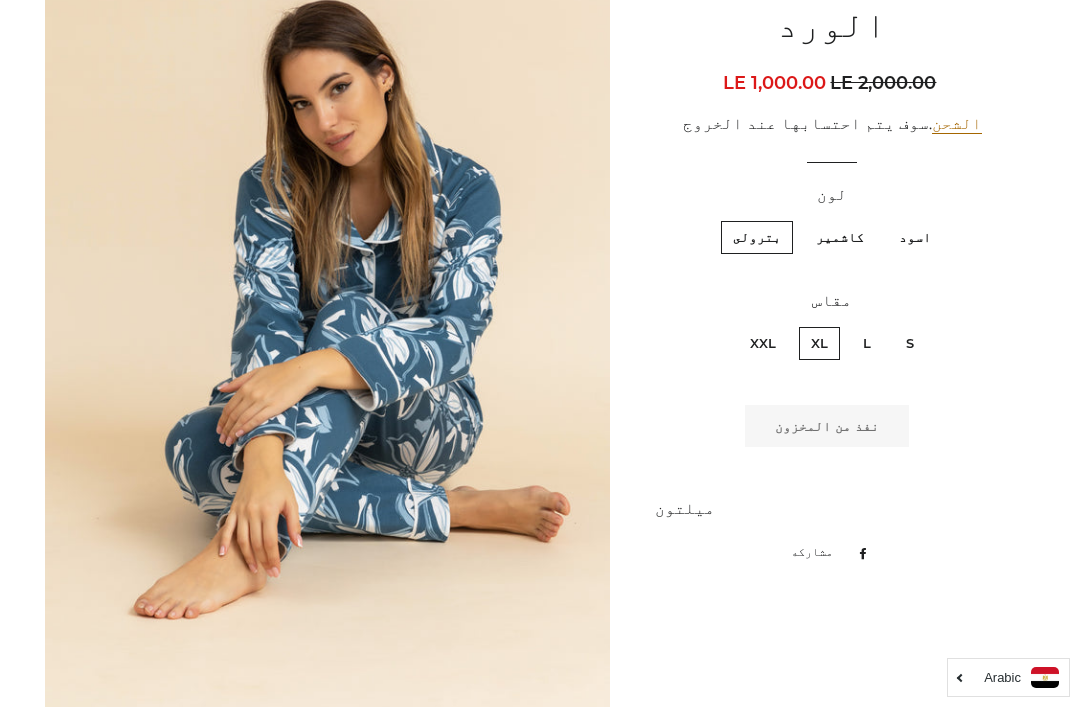 click on "XXL" at bounding box center [763, 343] 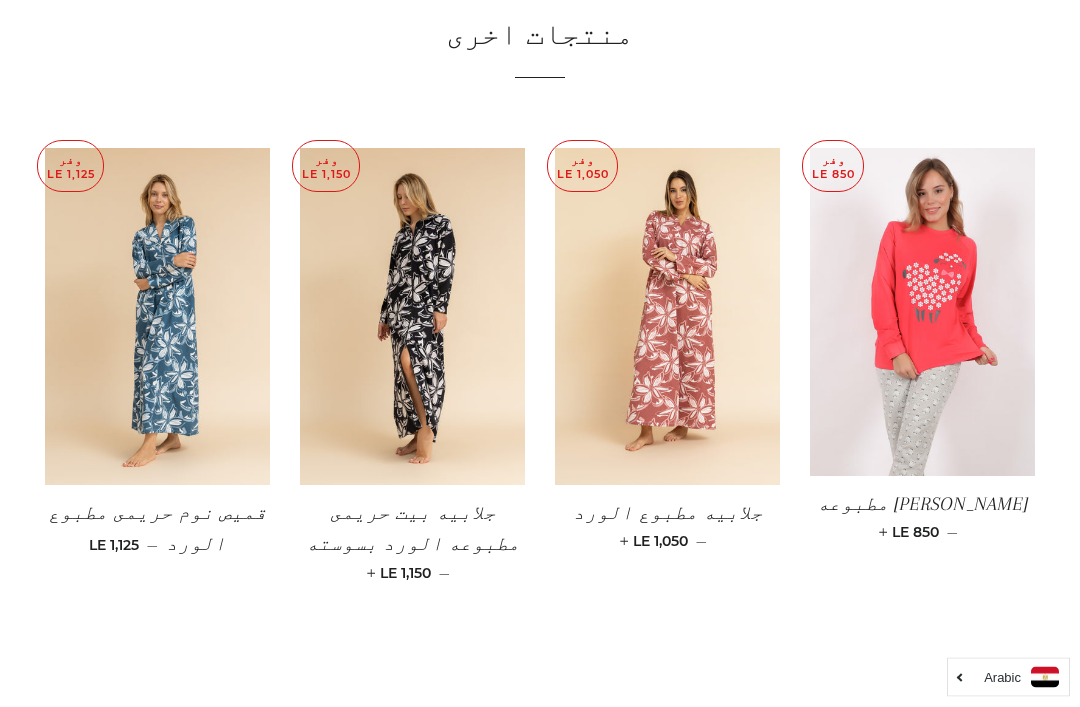 scroll, scrollTop: 1635, scrollLeft: 0, axis: vertical 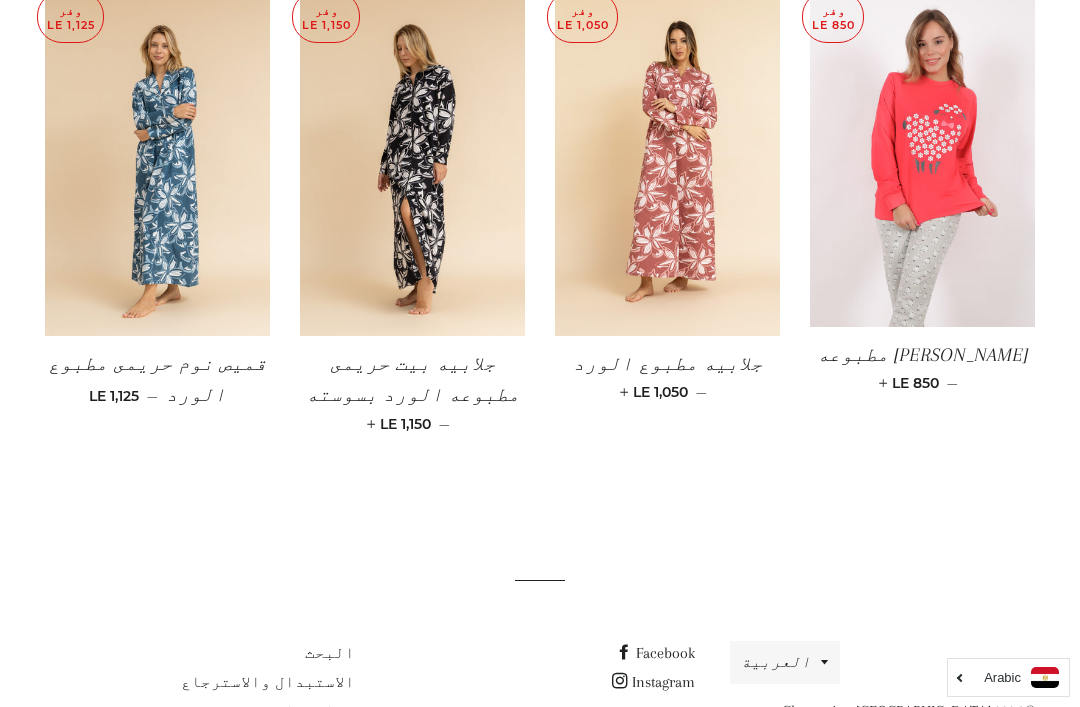 click at bounding box center (540, -352) 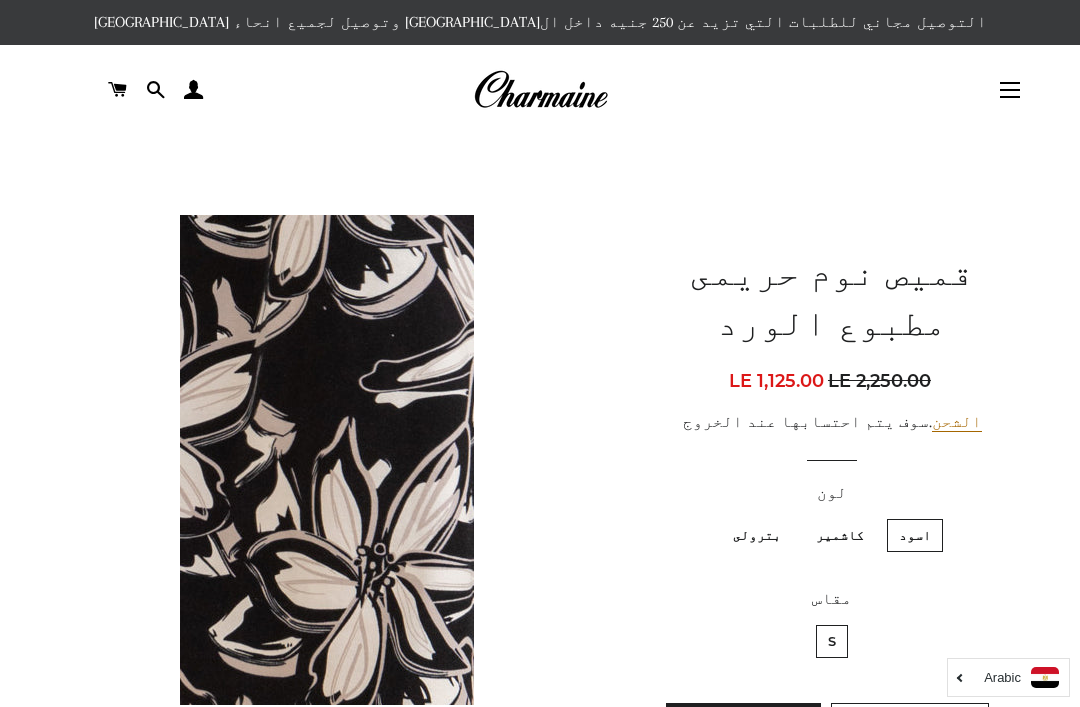 scroll, scrollTop: 0, scrollLeft: 0, axis: both 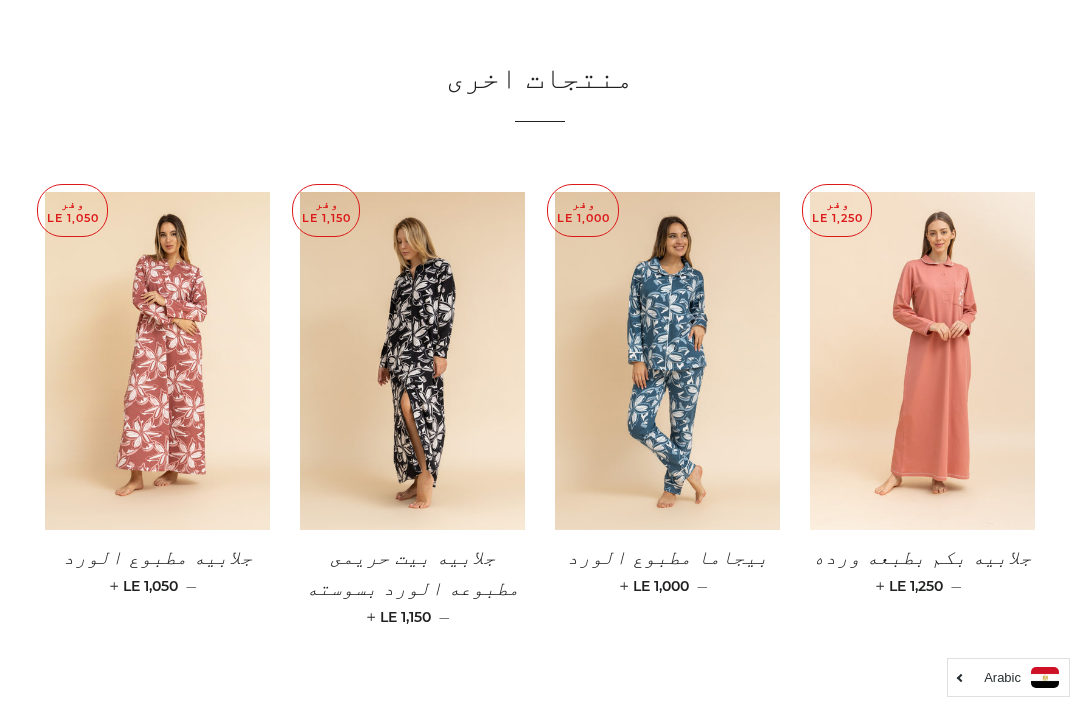 click at bounding box center [412, 361] 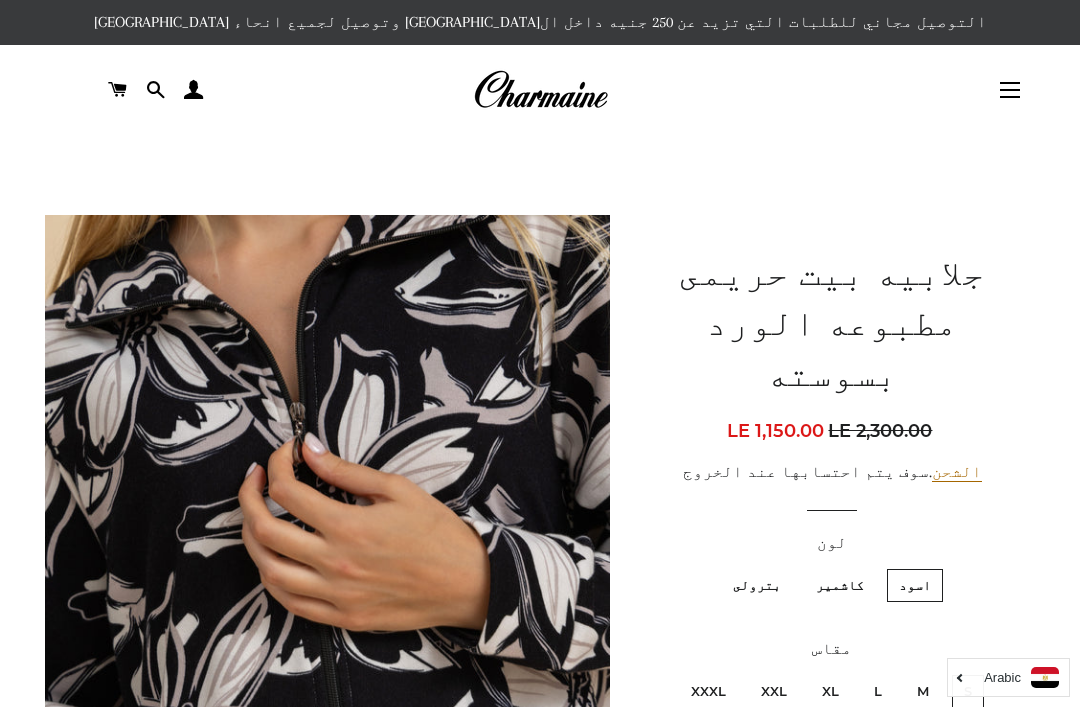 scroll, scrollTop: 0, scrollLeft: 0, axis: both 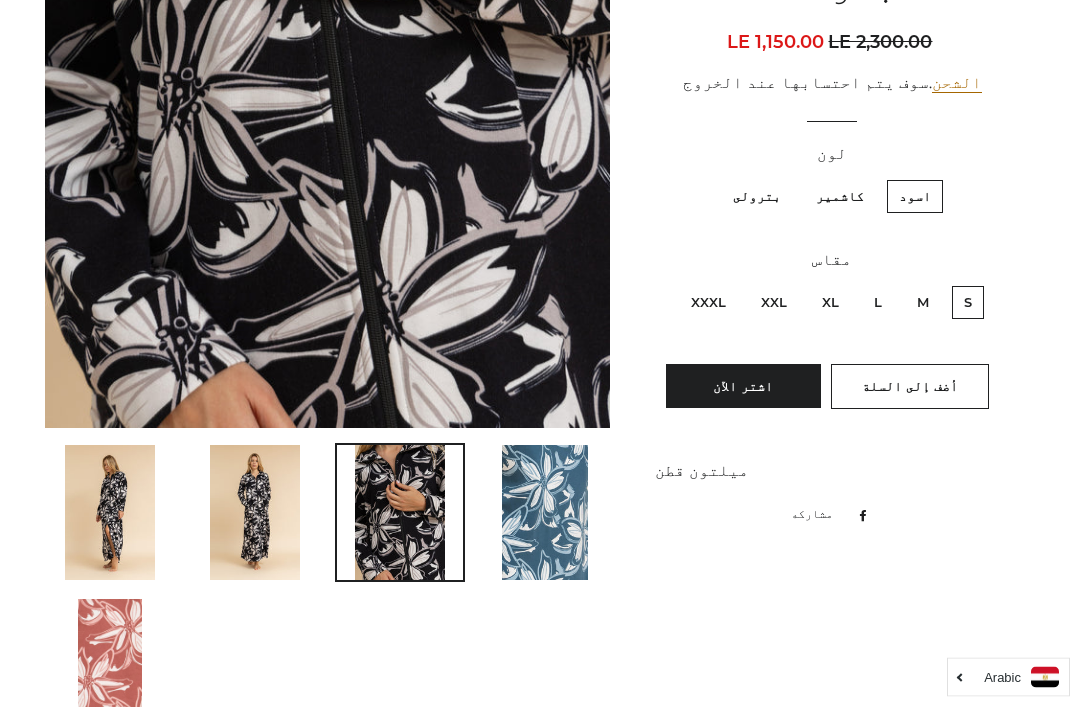 click at bounding box center (255, 513) 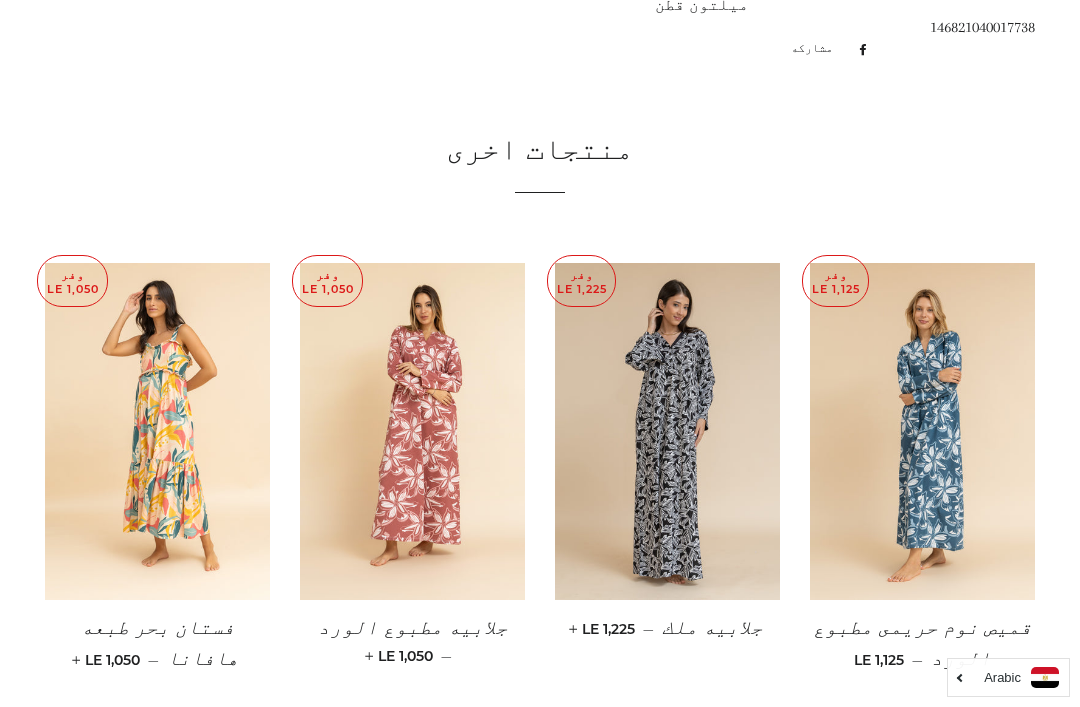 scroll, scrollTop: 1378, scrollLeft: 0, axis: vertical 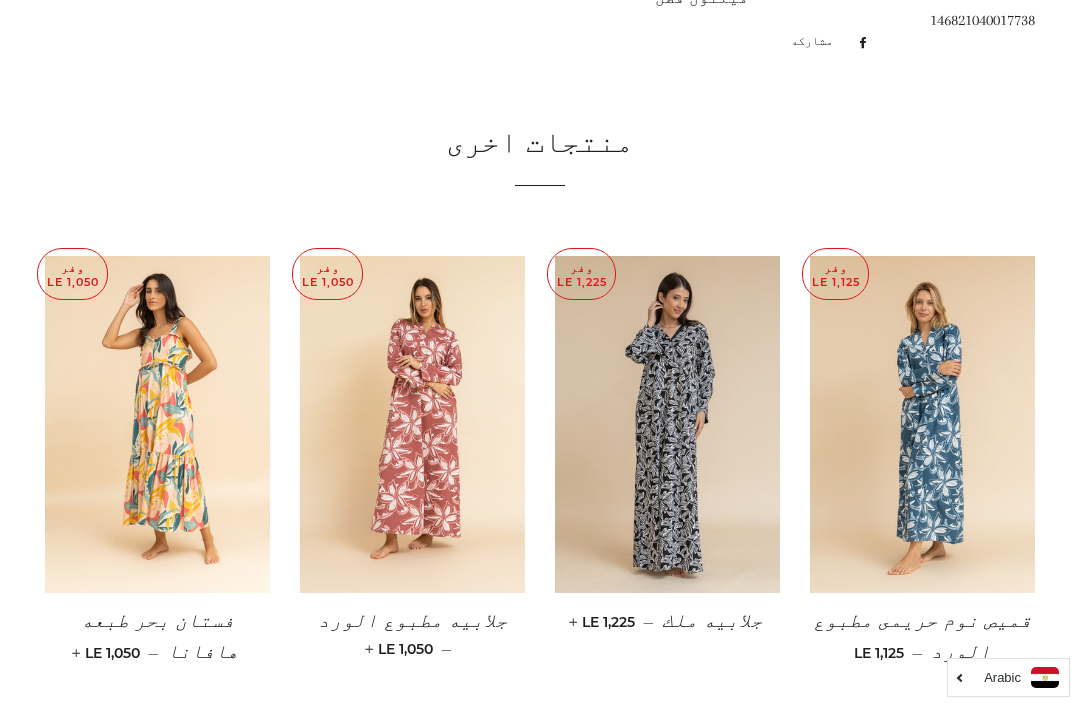 click at bounding box center (667, 425) 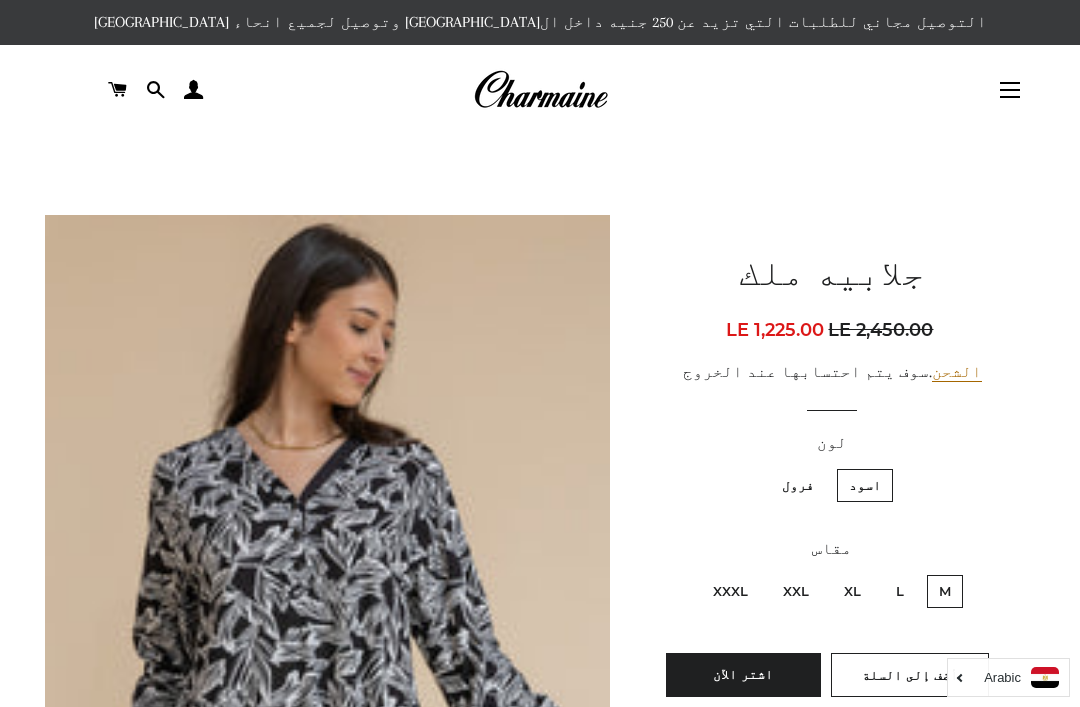 scroll, scrollTop: 0, scrollLeft: 0, axis: both 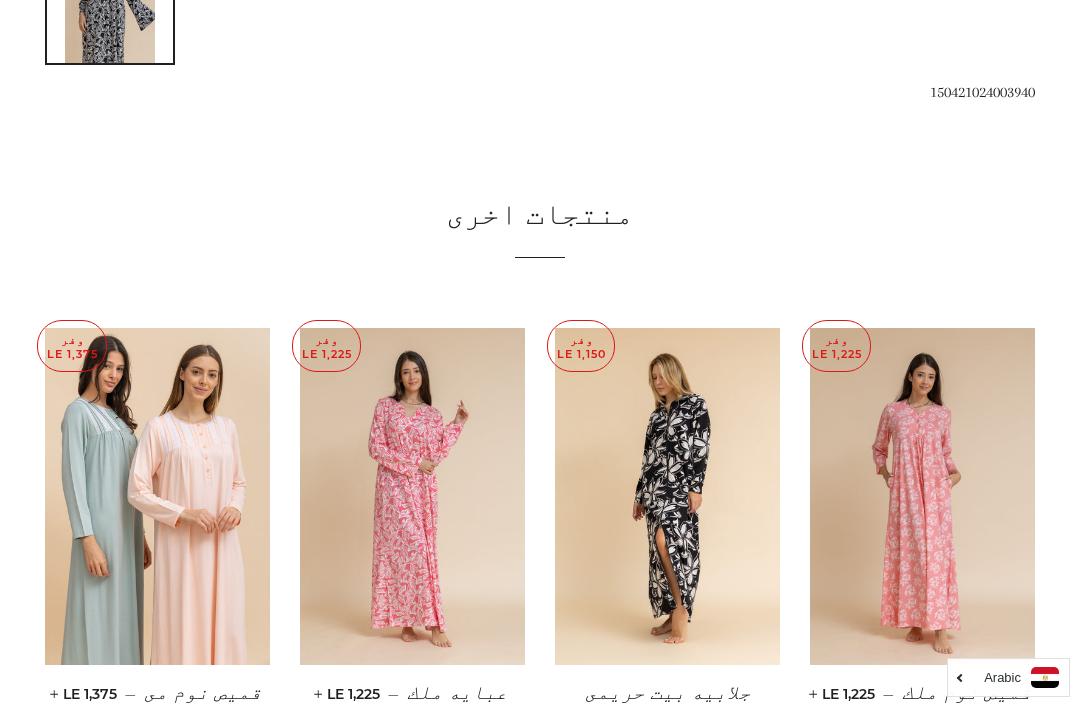 click at bounding box center (922, 497) 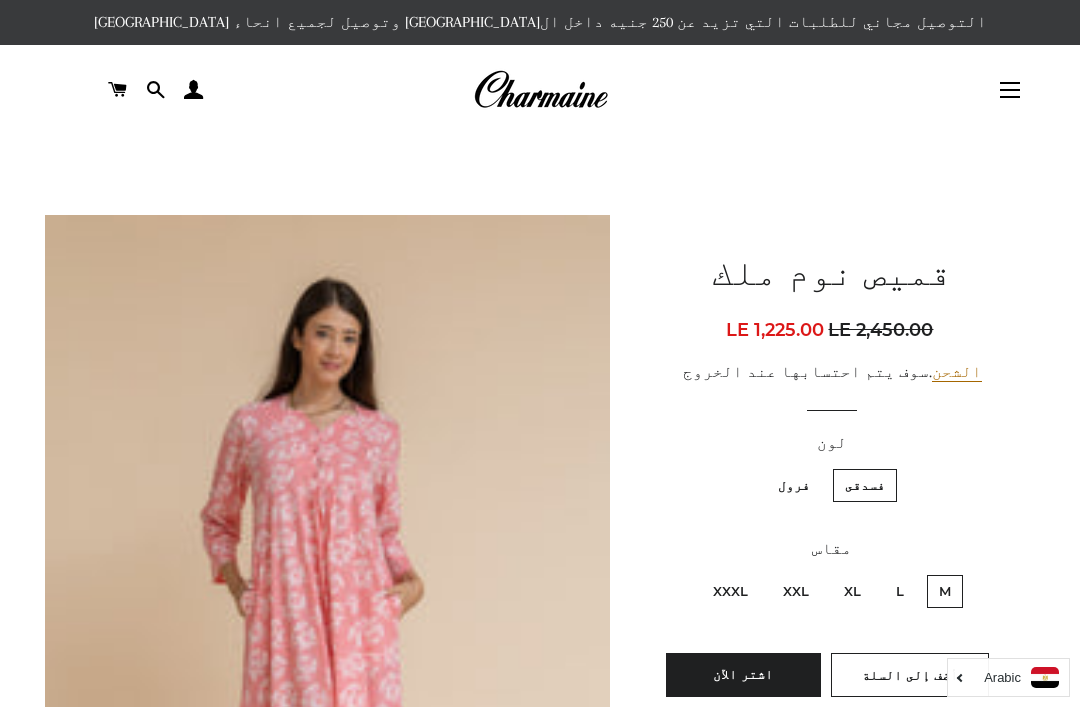 scroll, scrollTop: 0, scrollLeft: 0, axis: both 